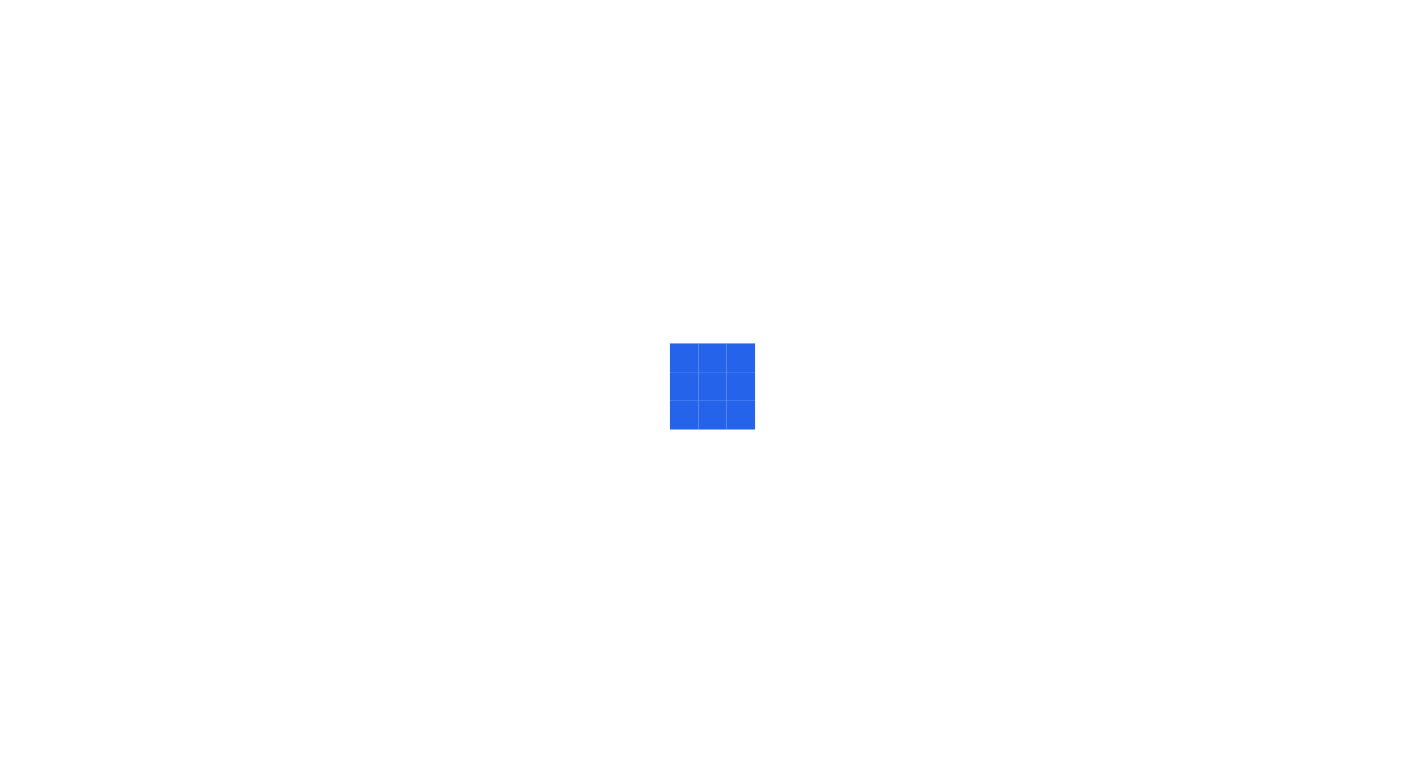 scroll, scrollTop: 0, scrollLeft: 0, axis: both 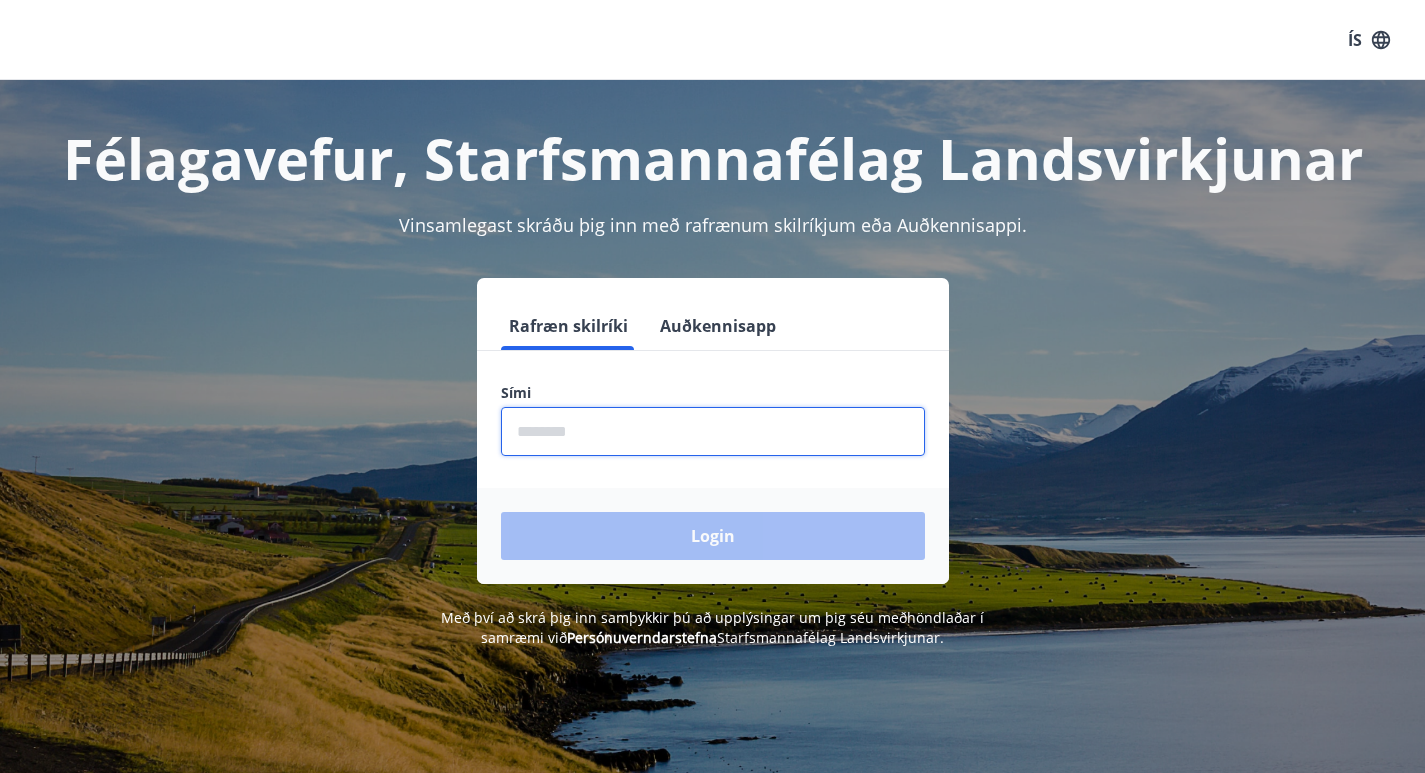 click at bounding box center [713, 431] 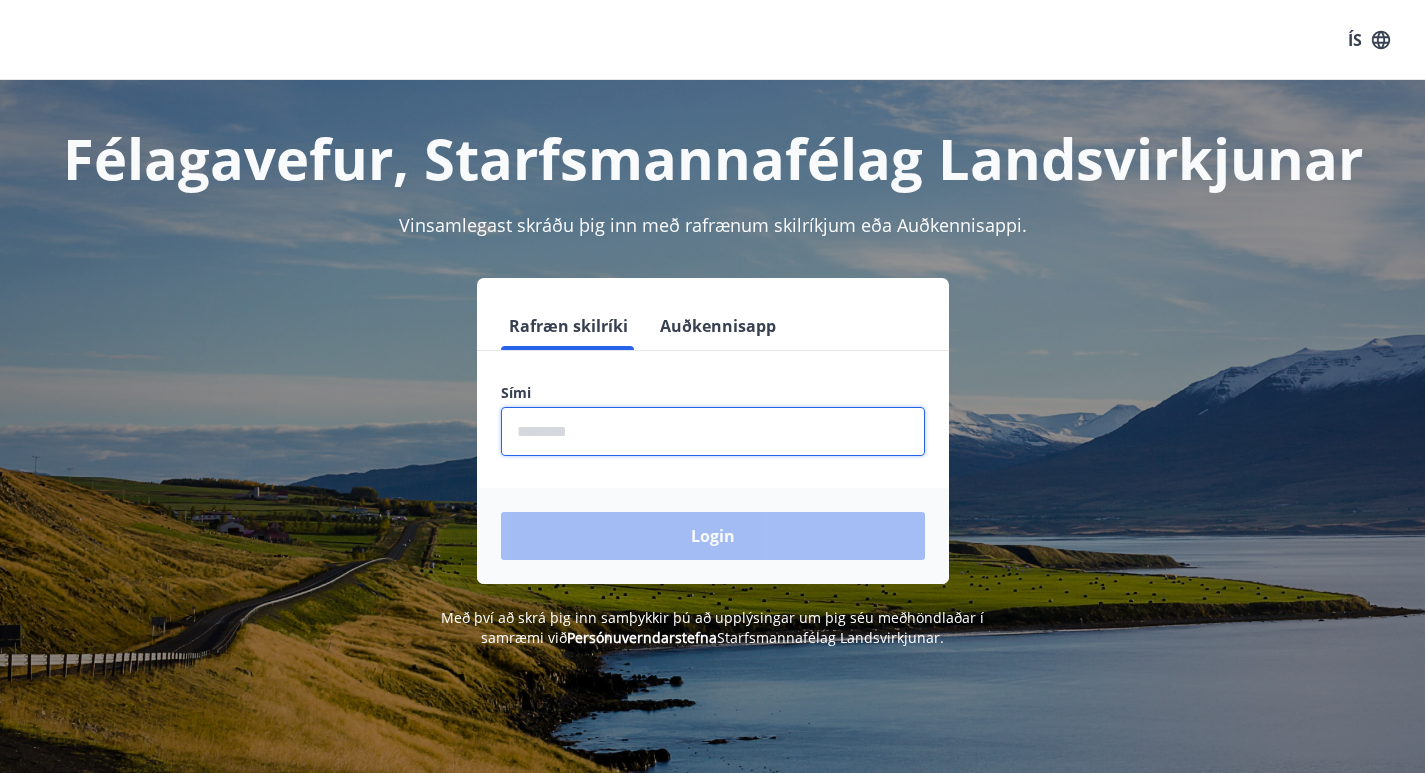 type on "********" 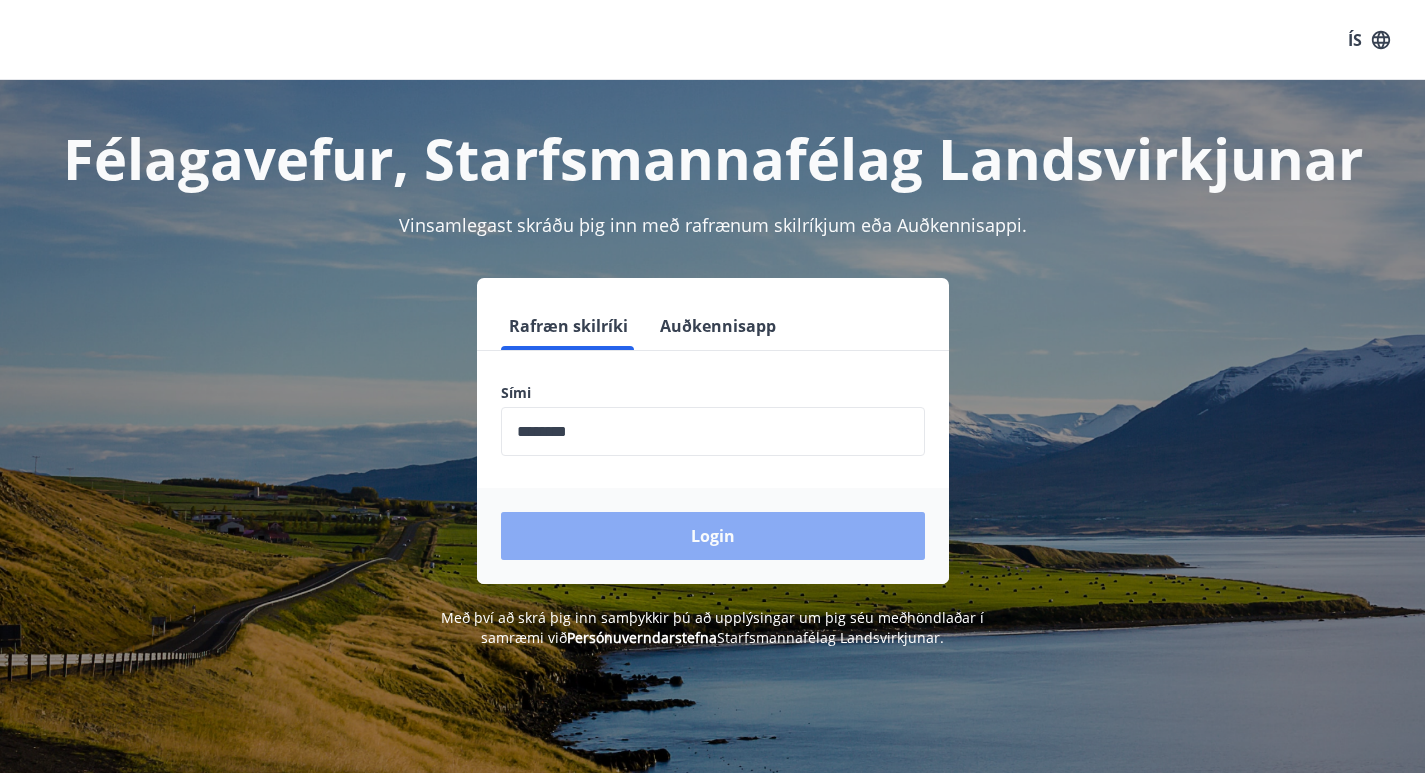 click on "Login" at bounding box center [713, 536] 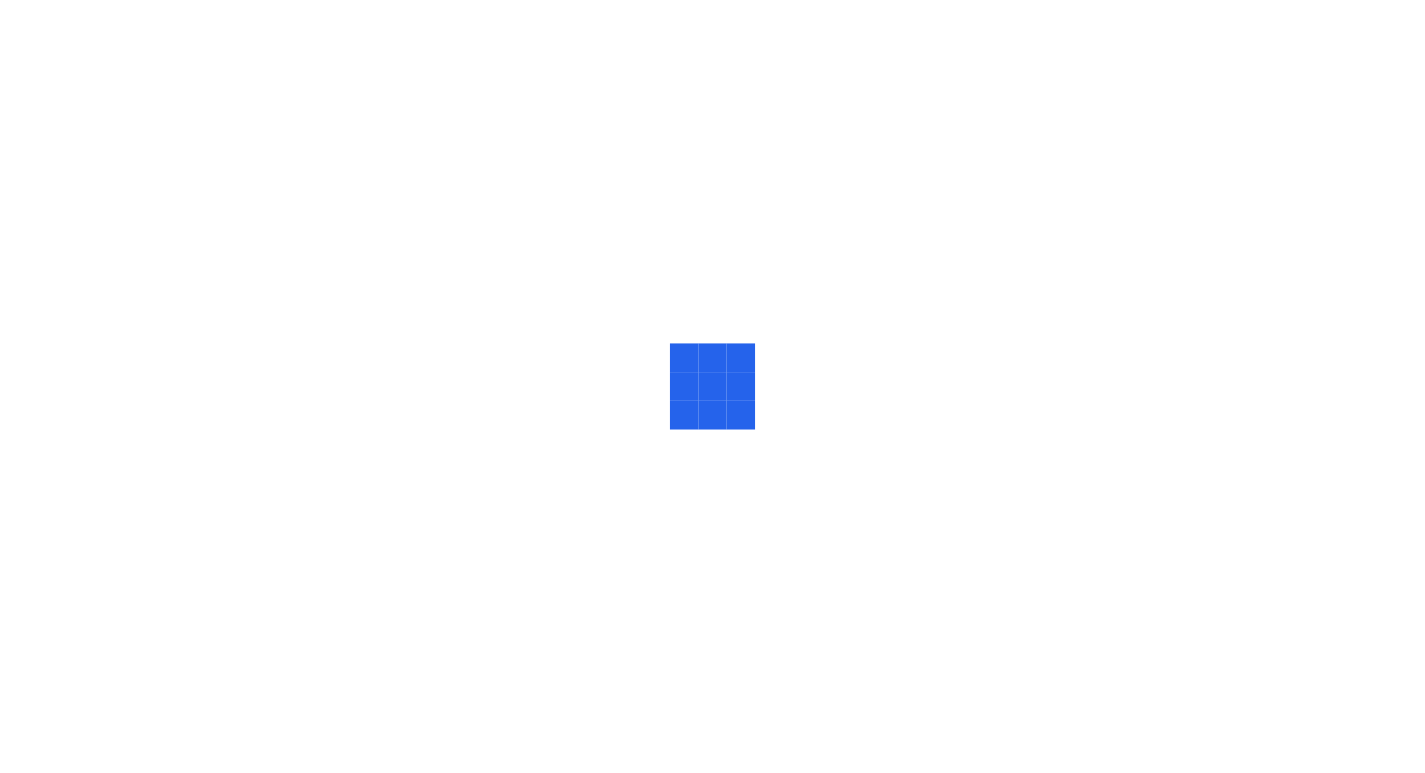 scroll, scrollTop: 0, scrollLeft: 0, axis: both 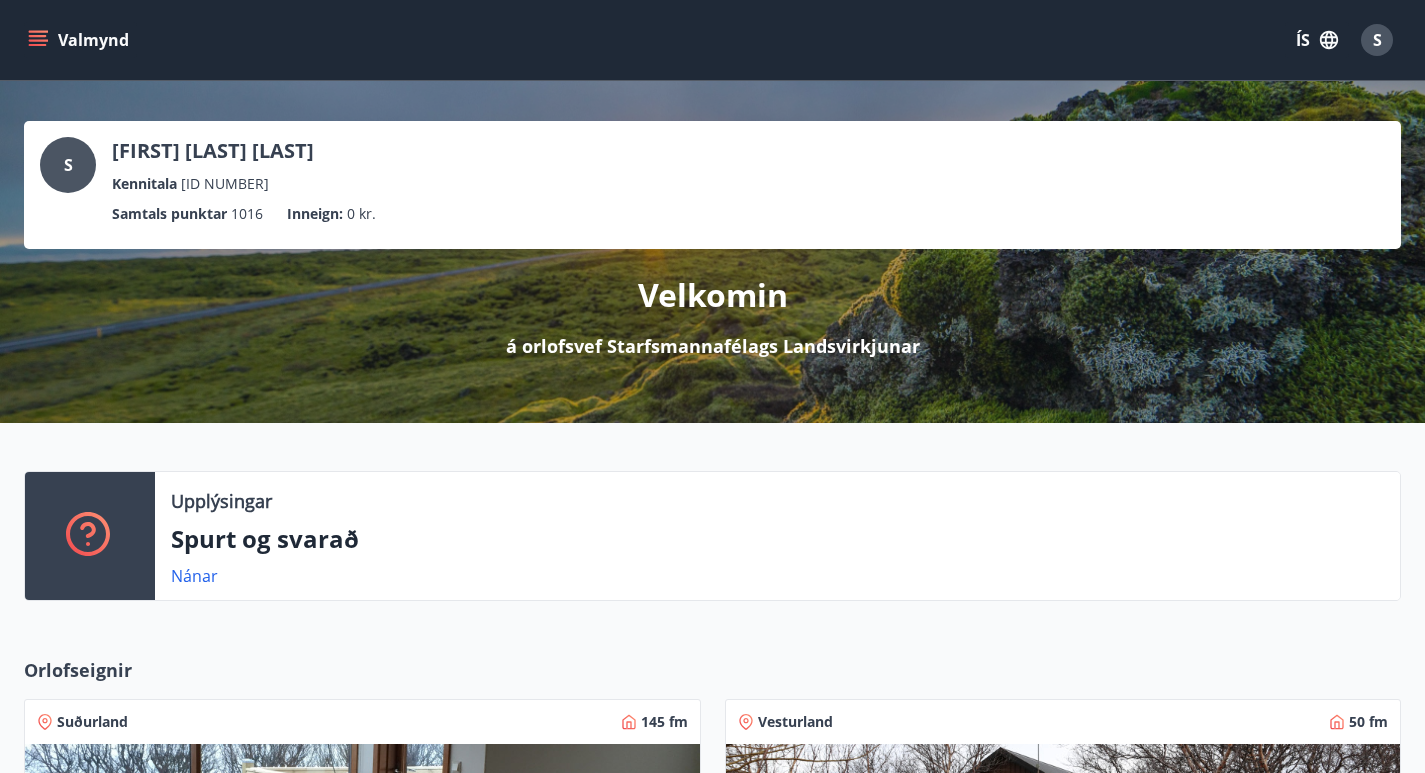 click on "Valmynd" at bounding box center [80, 40] 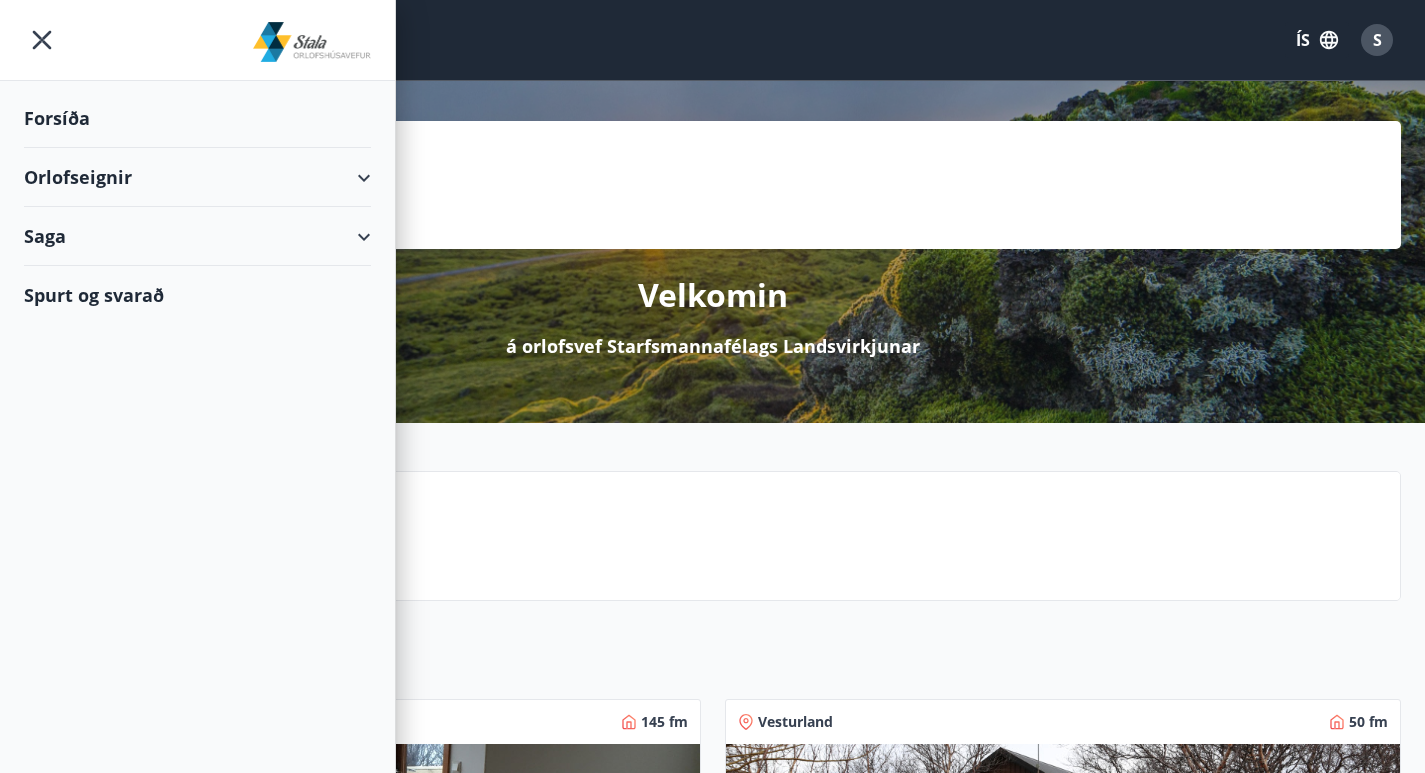 click on "Orlofseignir" at bounding box center [197, 177] 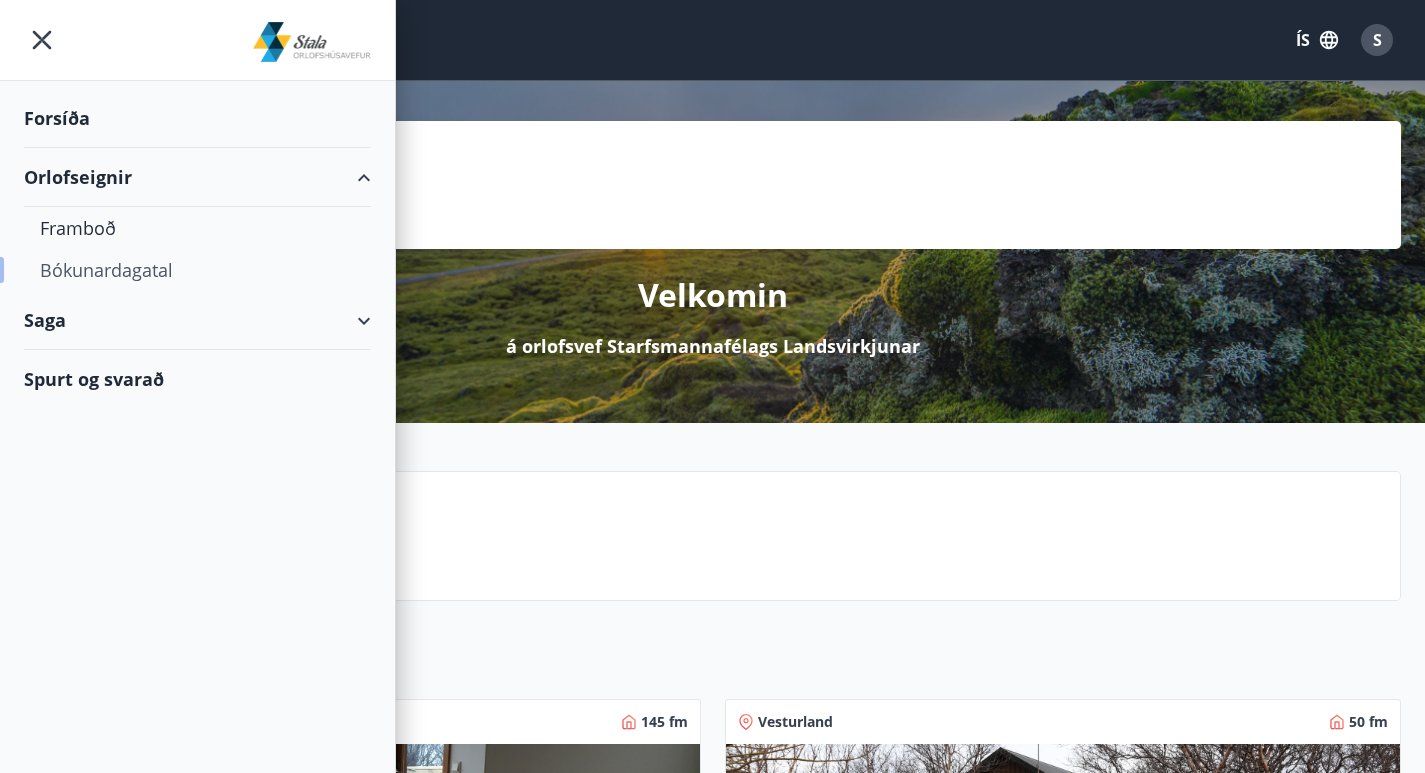 click on "Bókunardagatal" at bounding box center (197, 270) 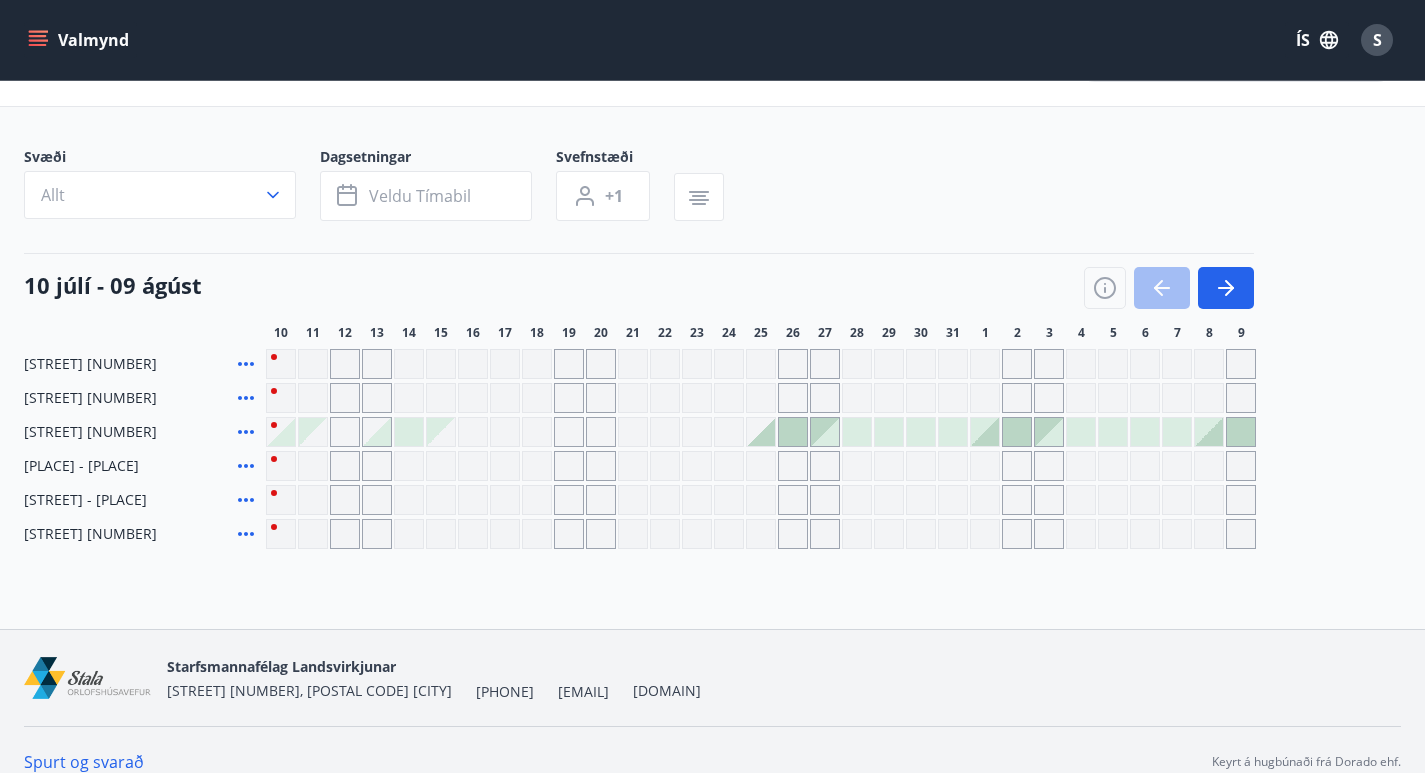 scroll, scrollTop: 79, scrollLeft: 0, axis: vertical 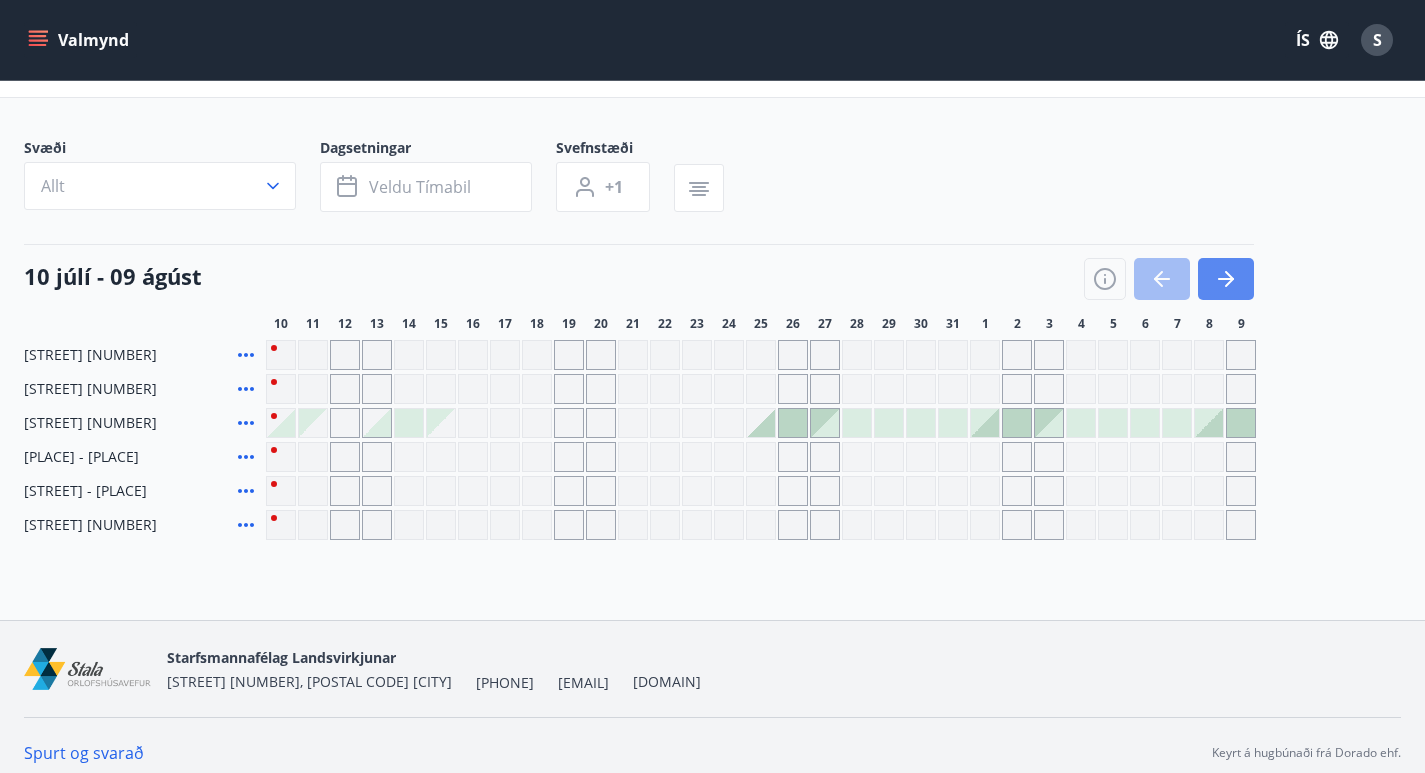 click 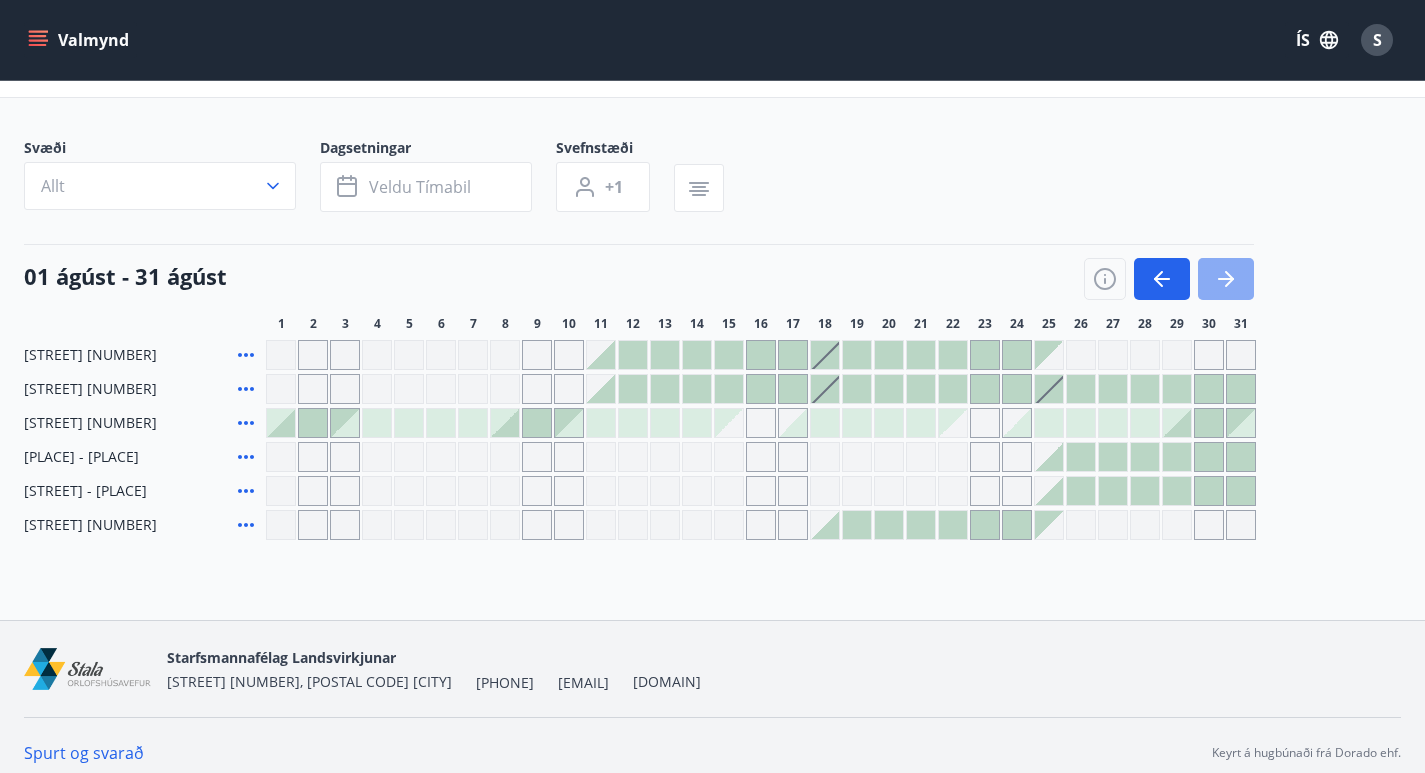 click 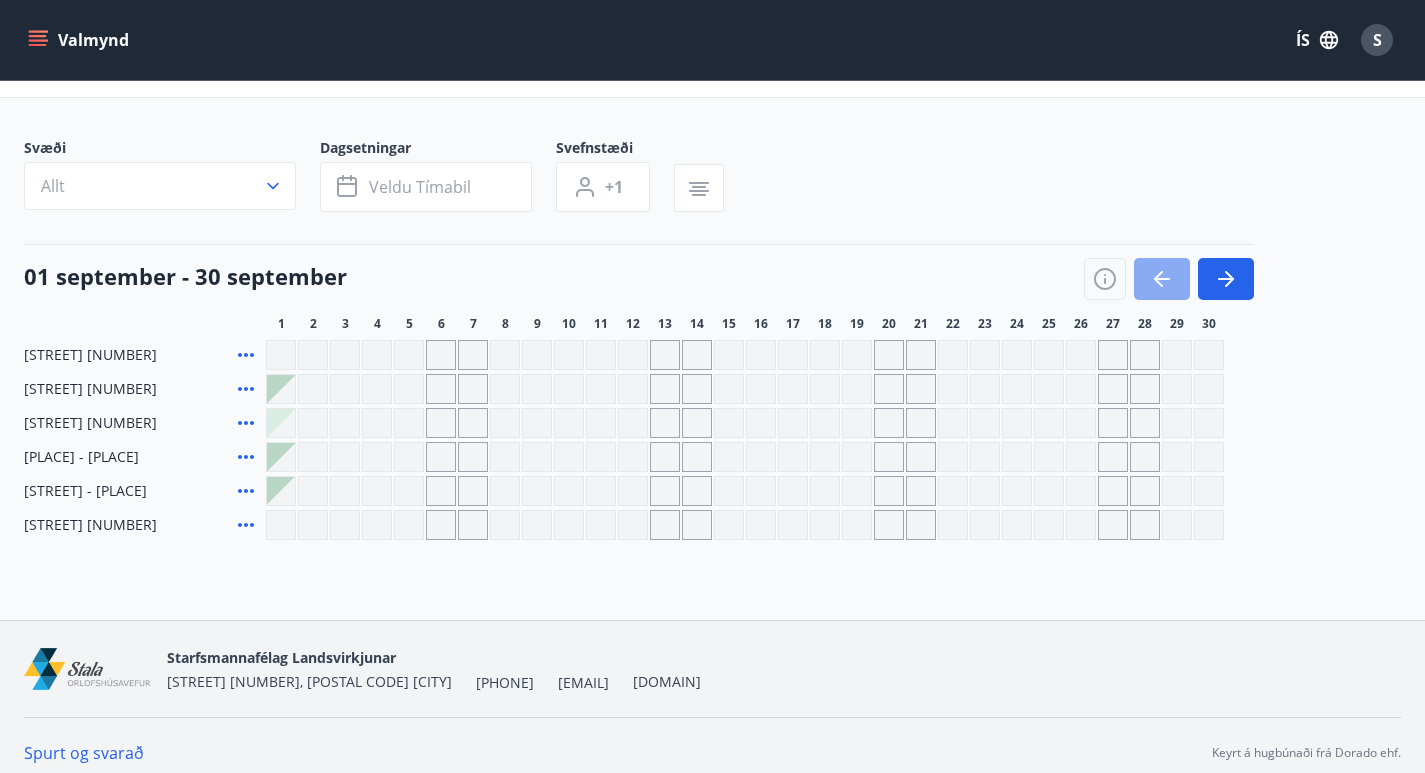 click 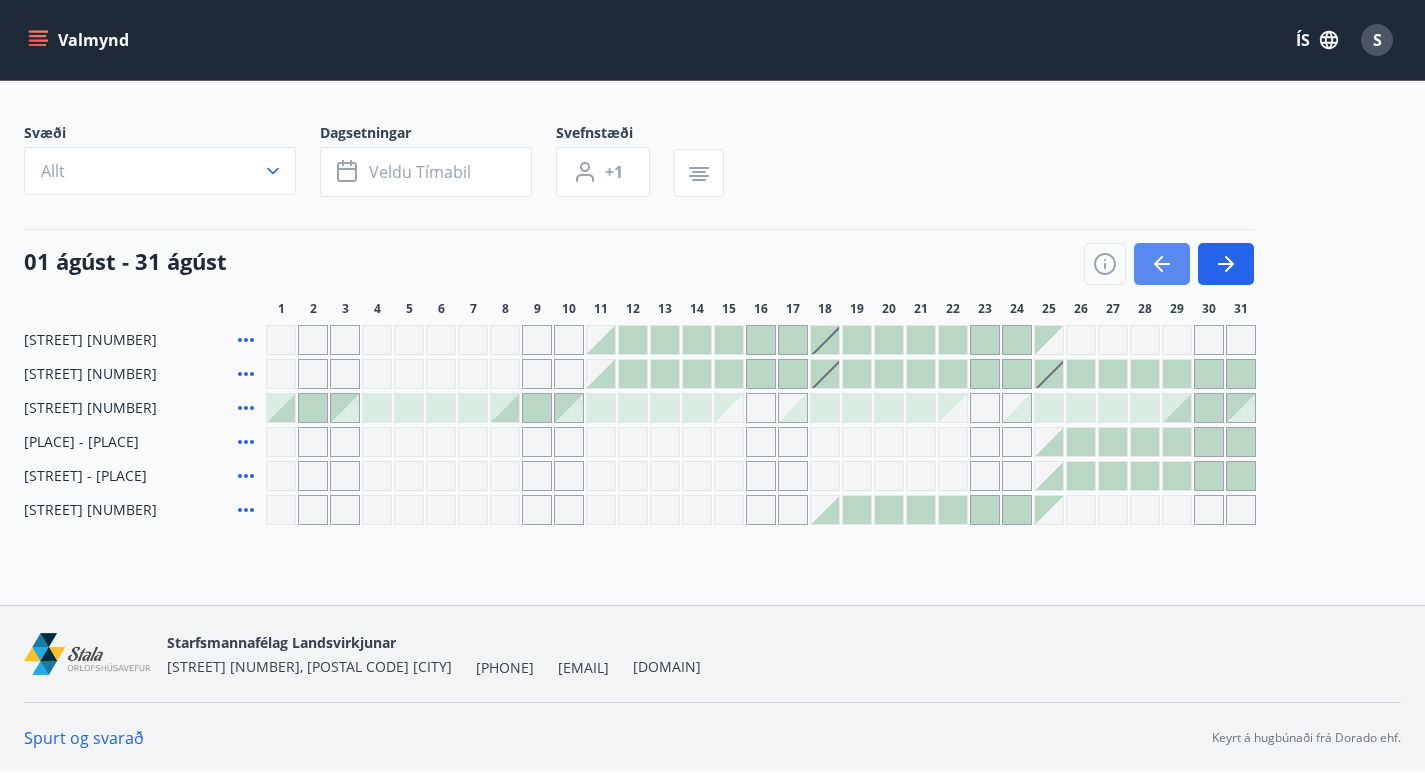 scroll, scrollTop: 0, scrollLeft: 0, axis: both 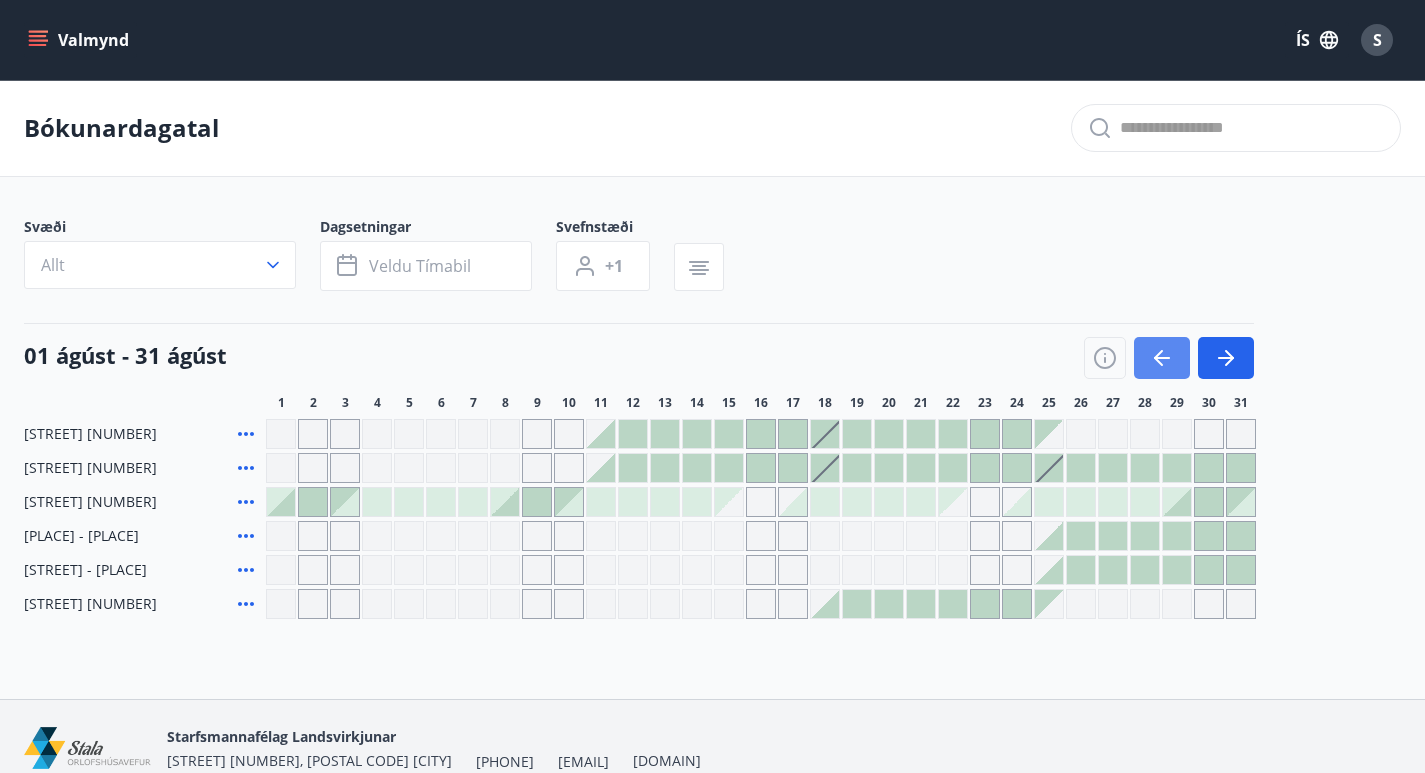 click 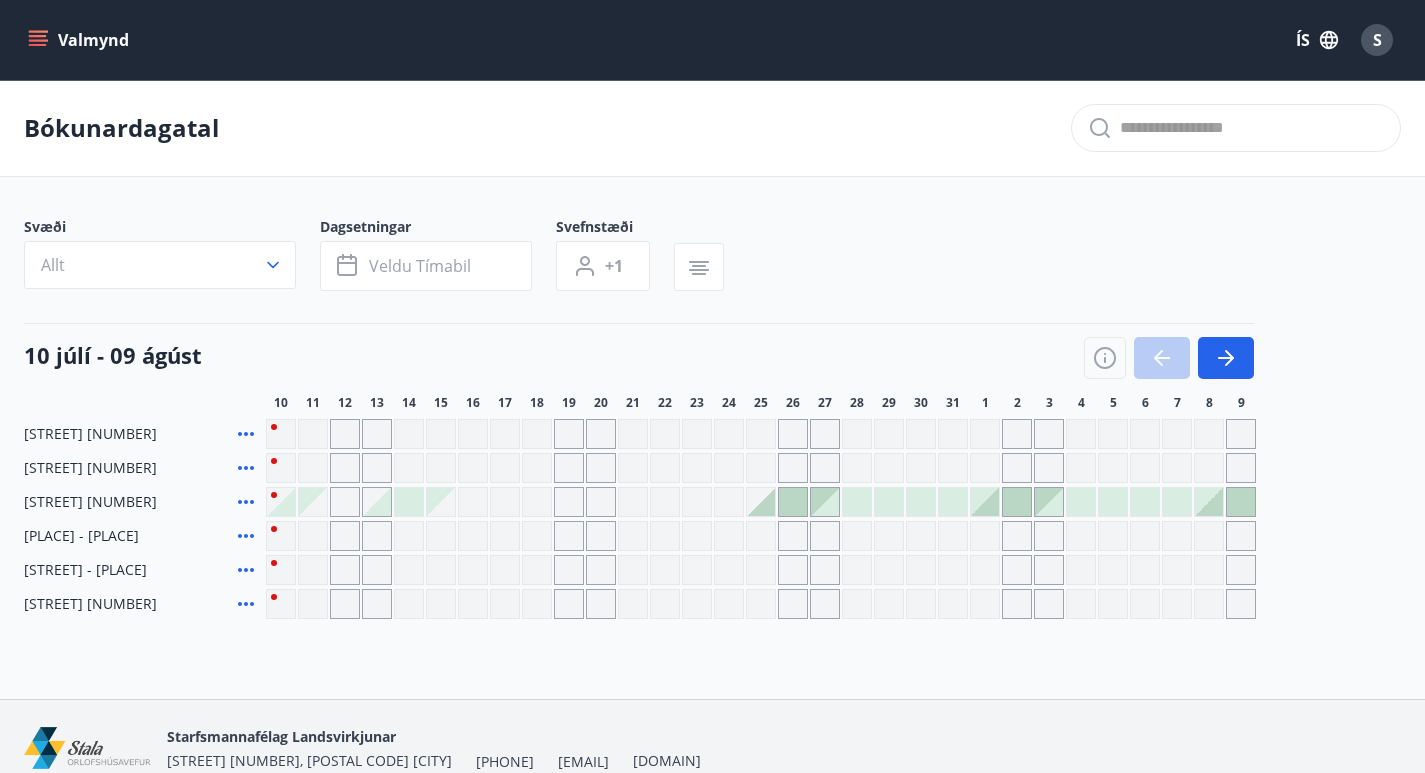 click at bounding box center (1169, 358) 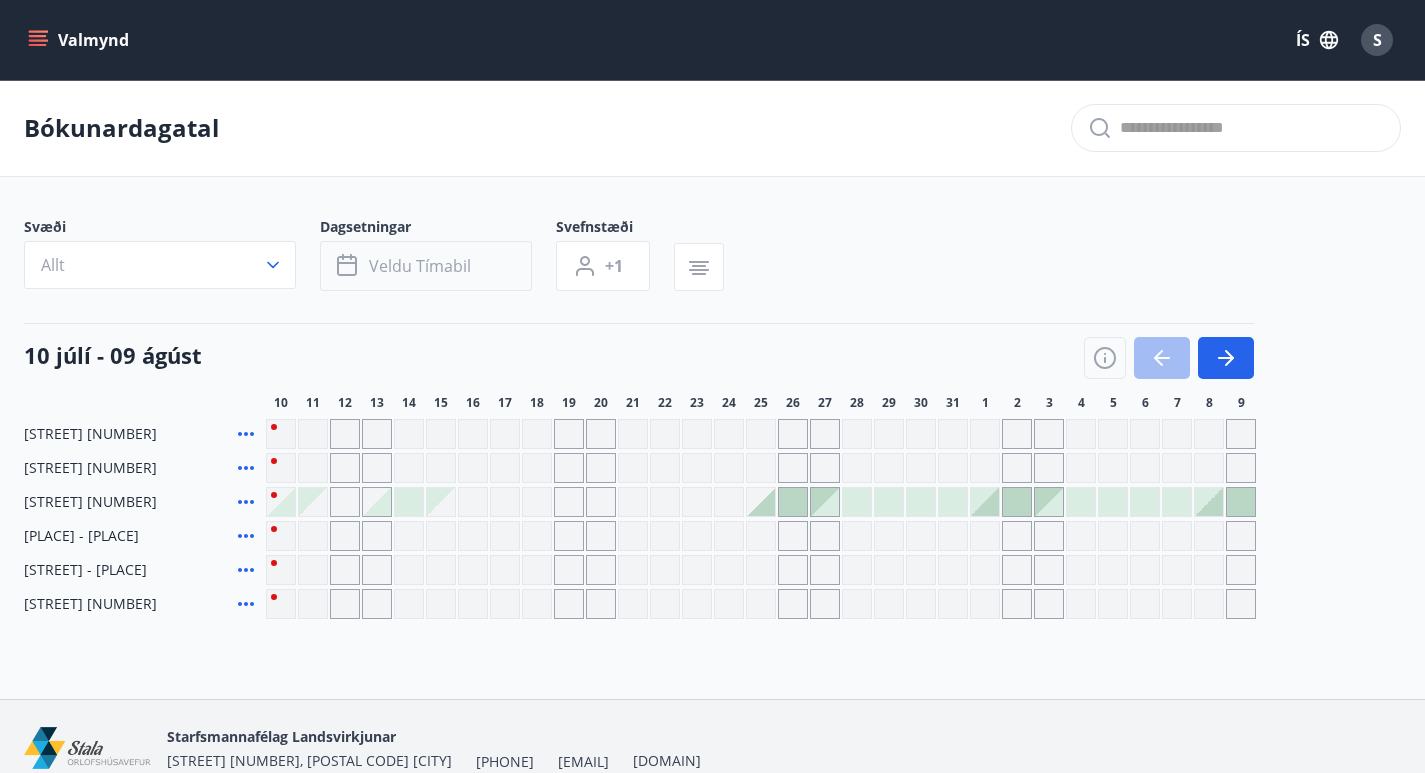 click on "Veldu tímabil" at bounding box center [420, 266] 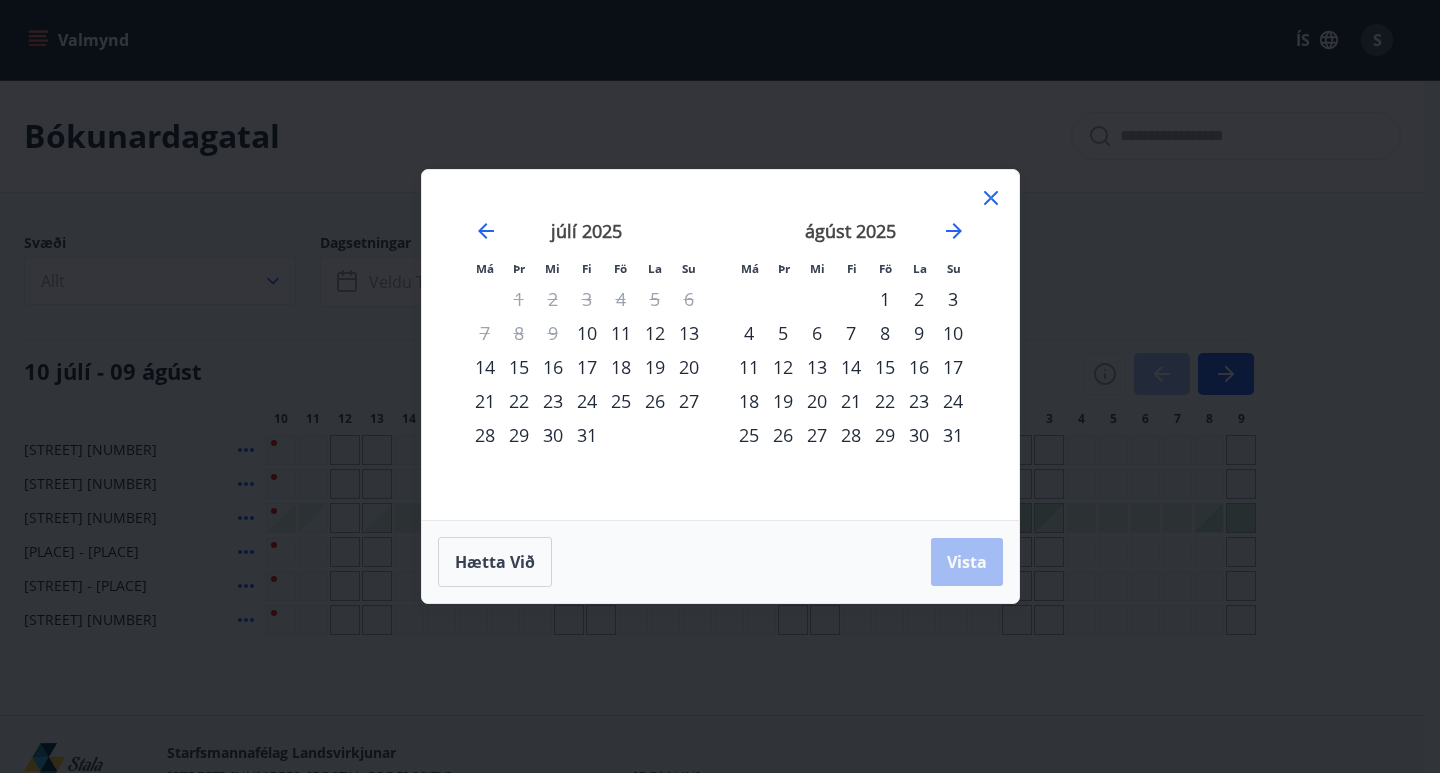 click 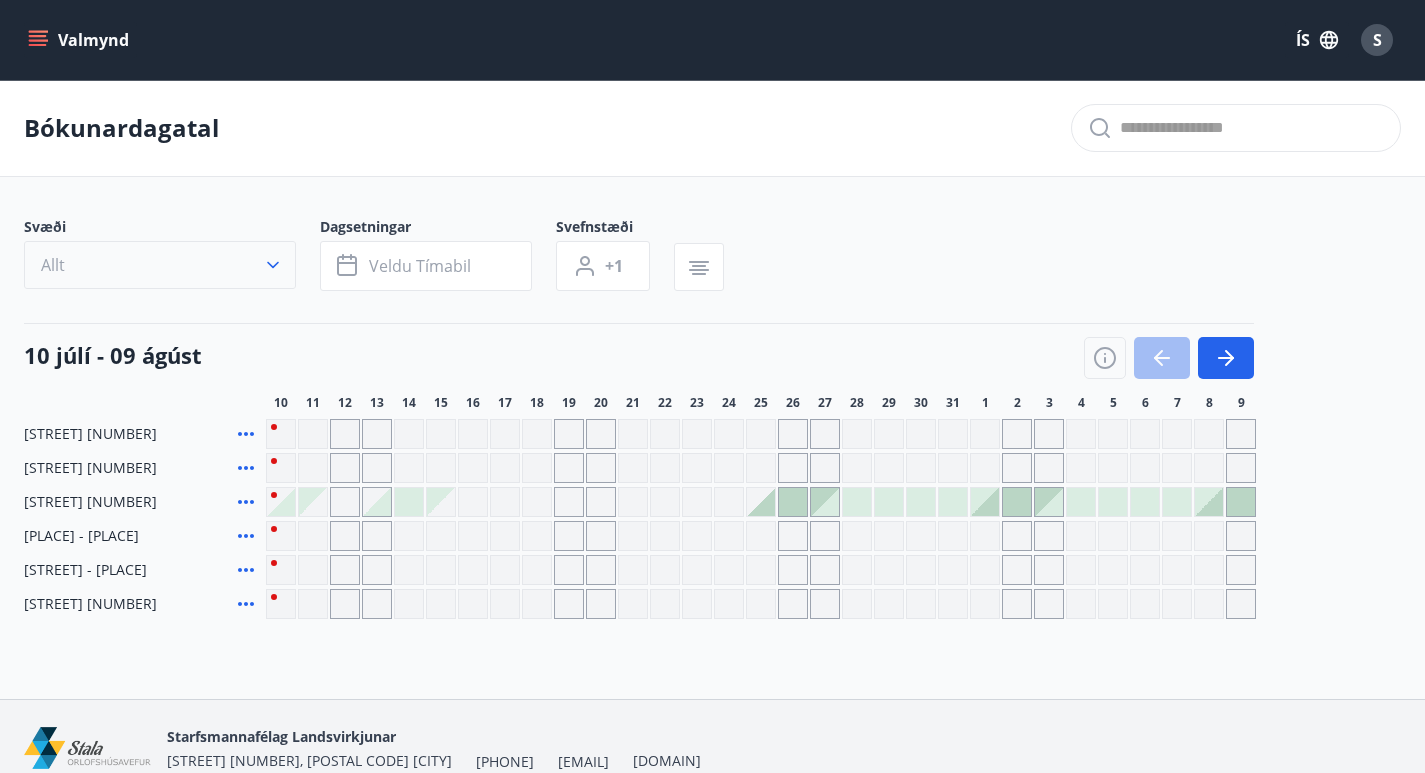 click 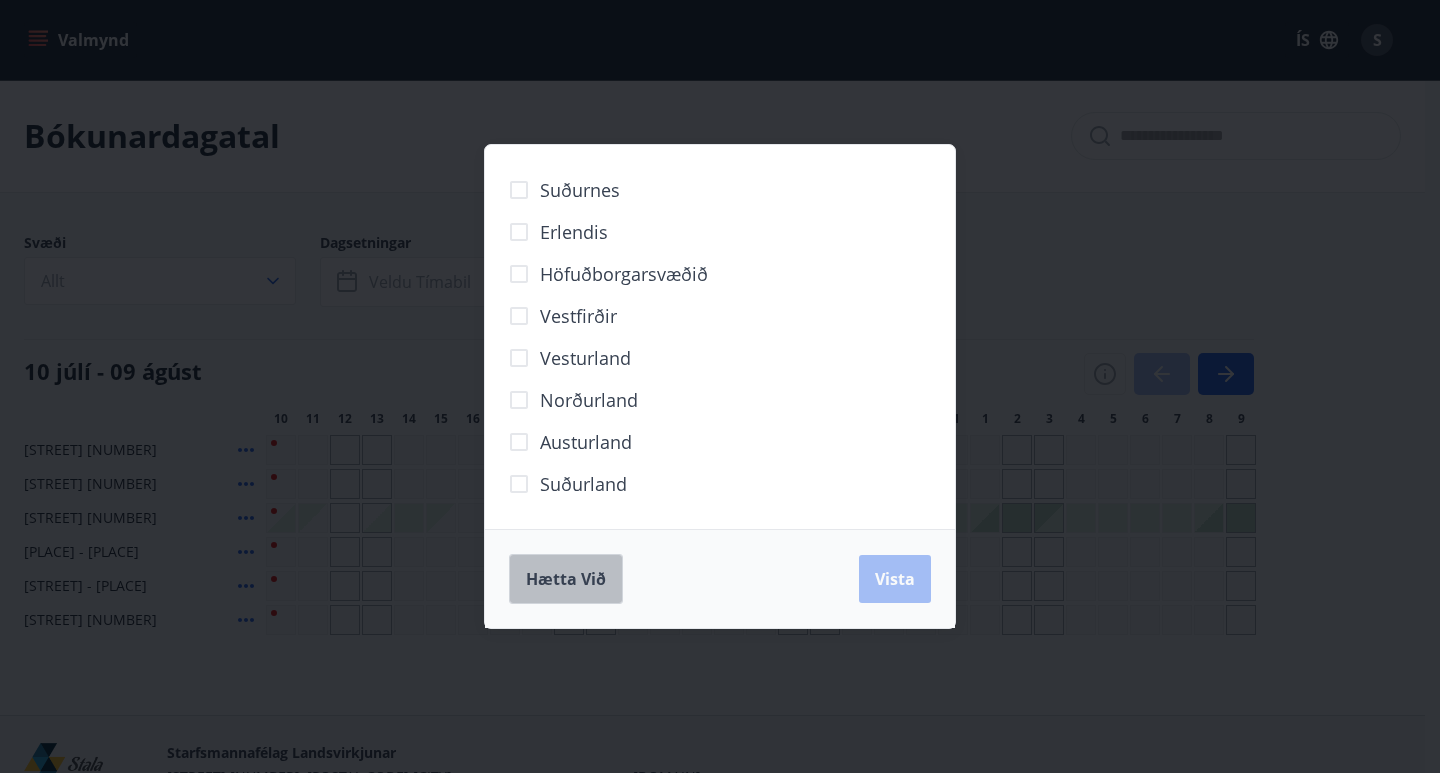 click on "Hætta við" at bounding box center (566, 579) 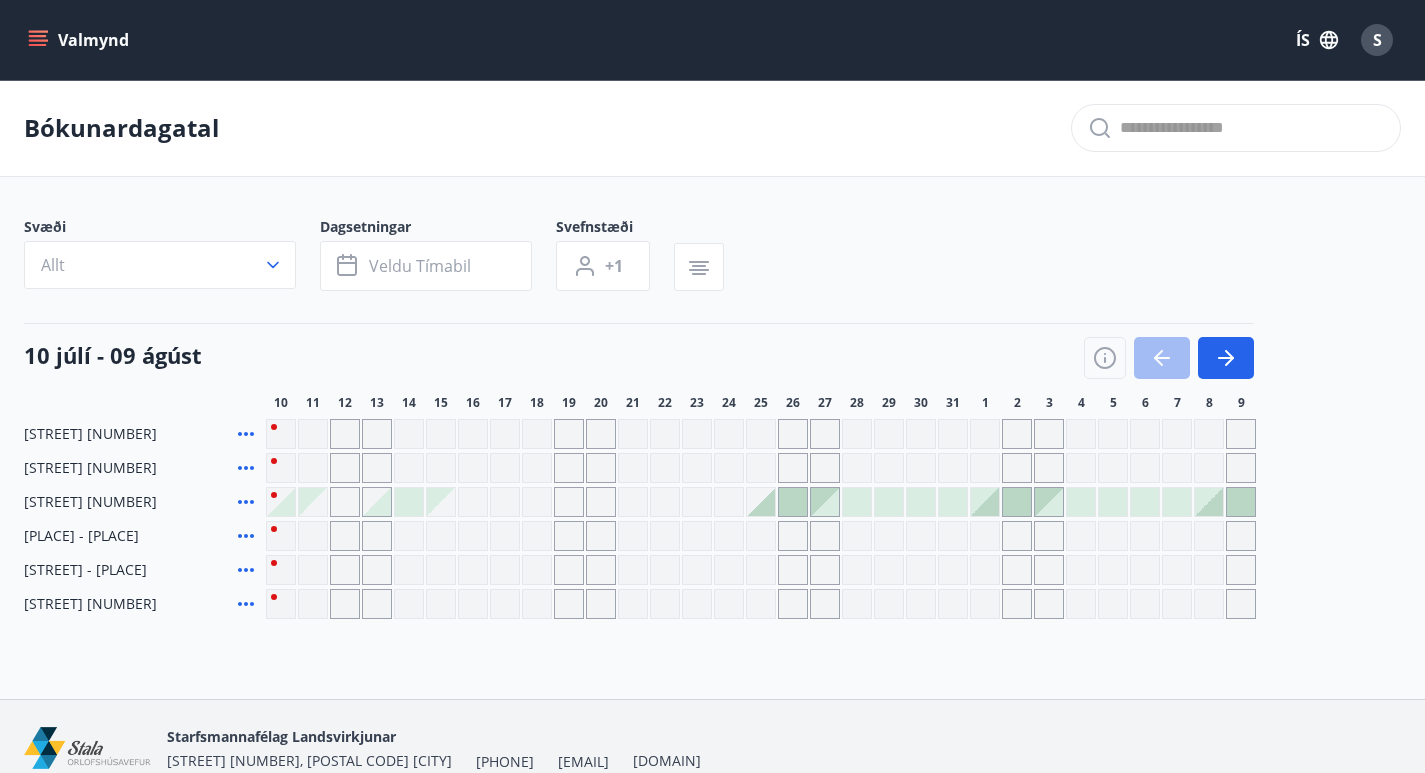 click on "Valmynd" at bounding box center (80, 40) 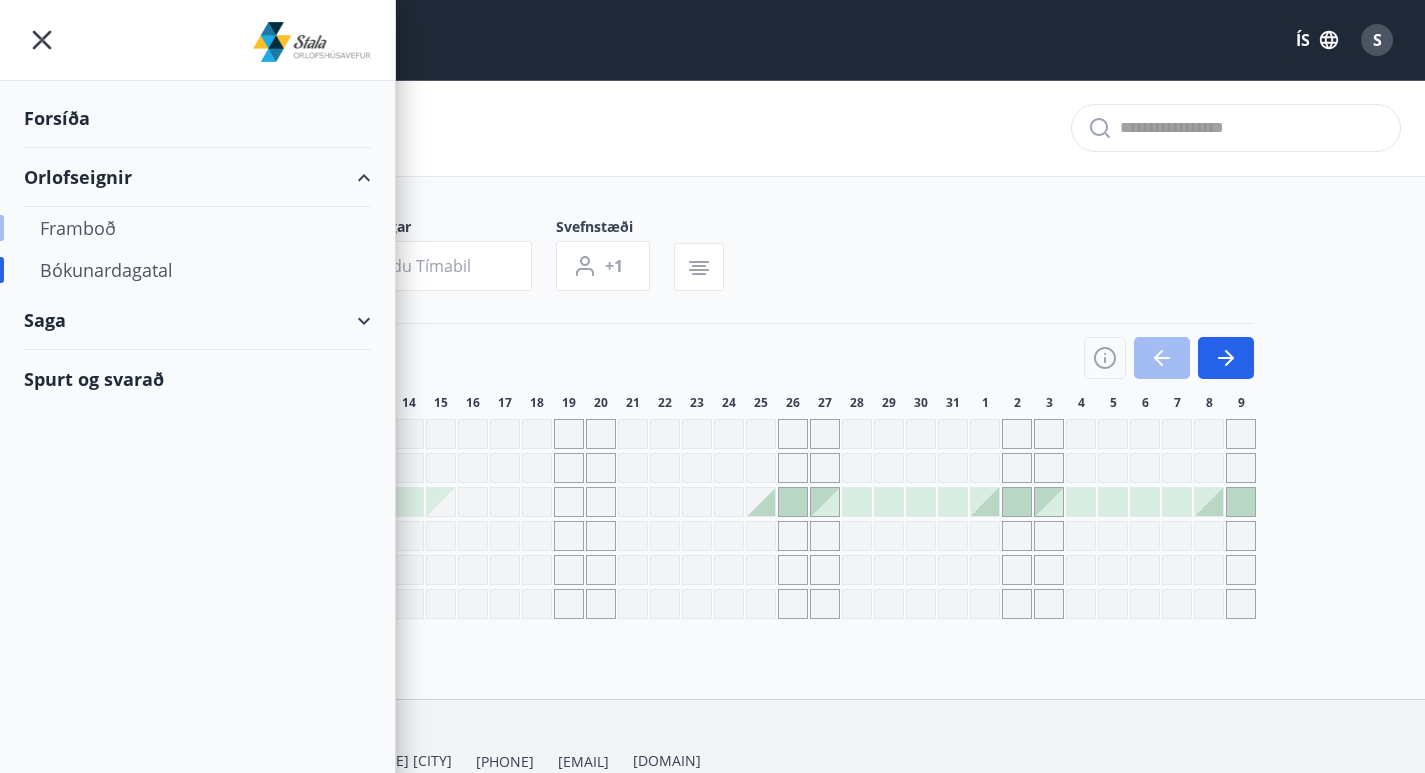 click on "Framboð" at bounding box center (197, 228) 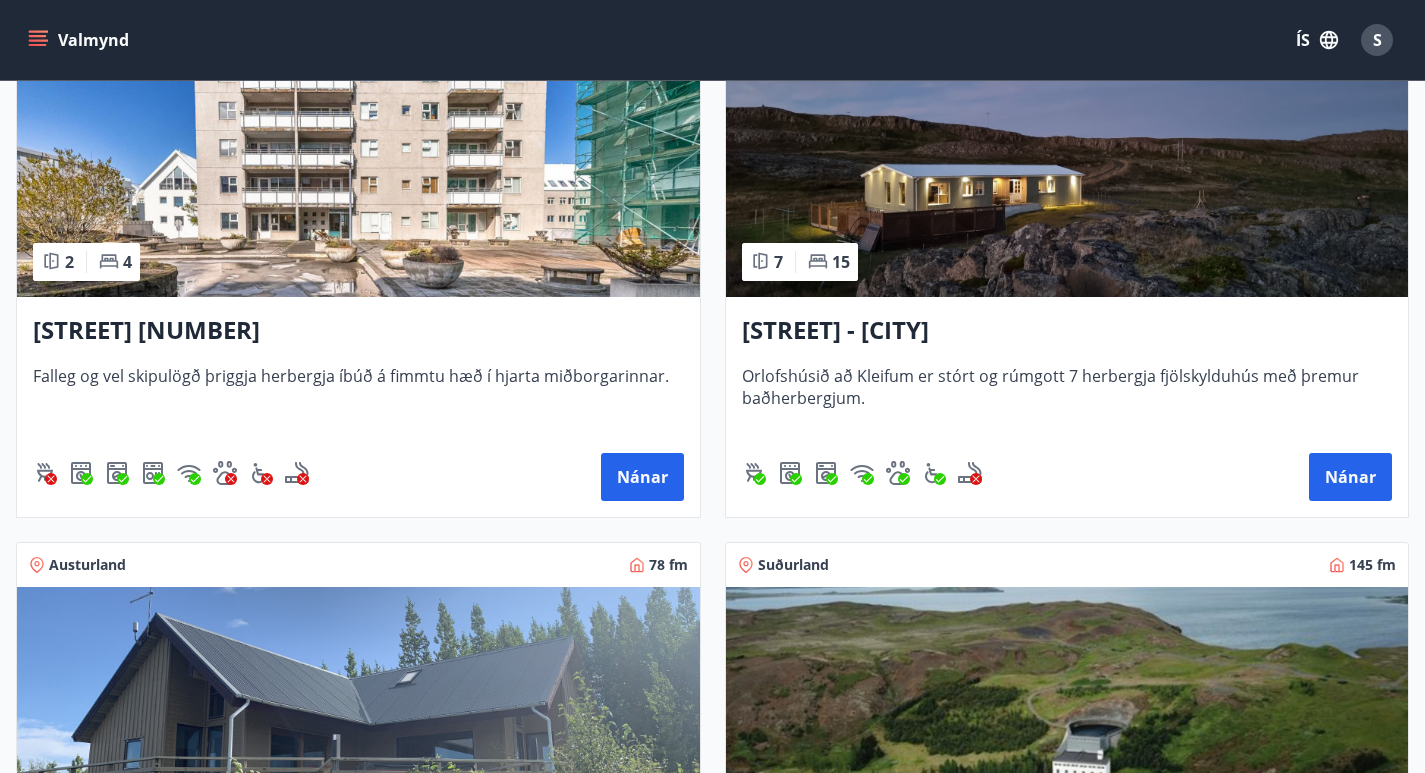 scroll, scrollTop: 987, scrollLeft: 0, axis: vertical 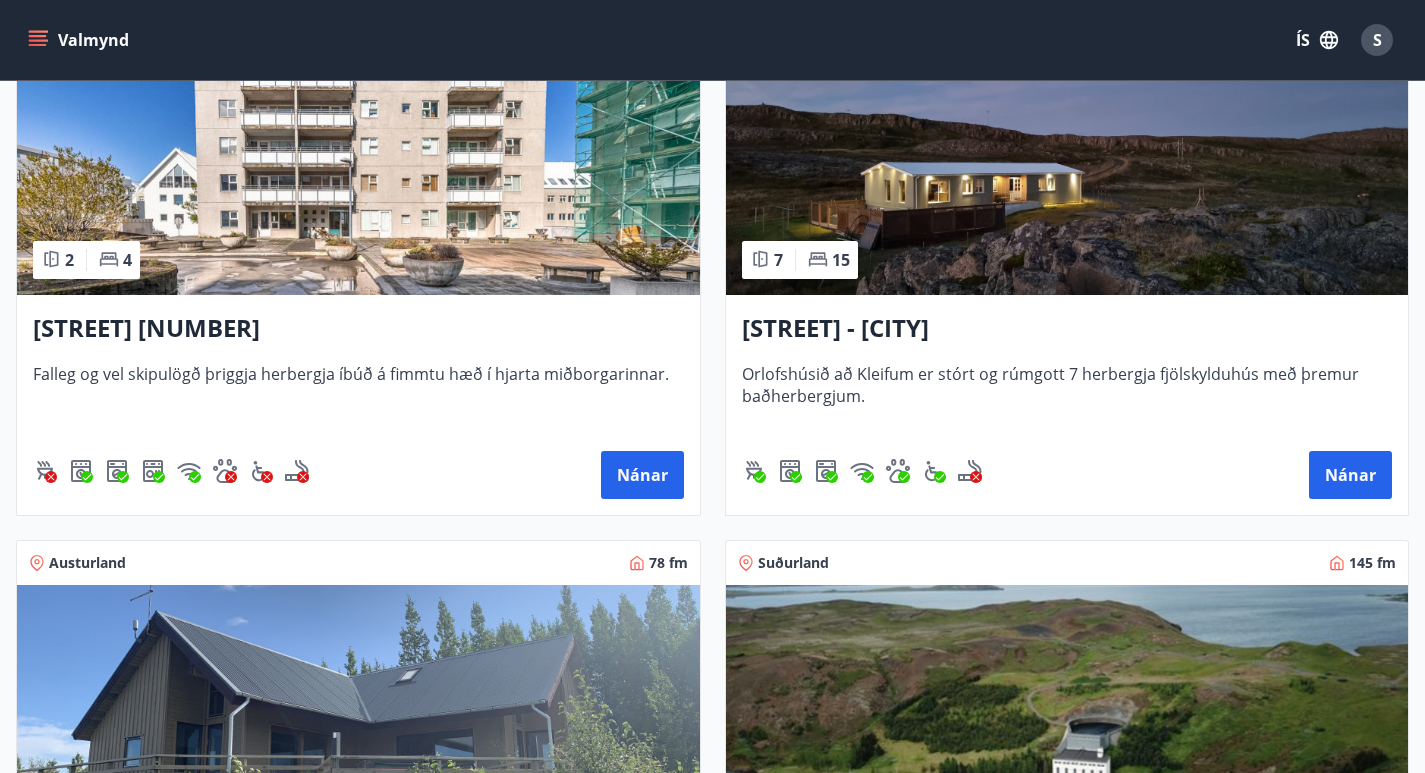click on "Nánar" at bounding box center [642, 1017] 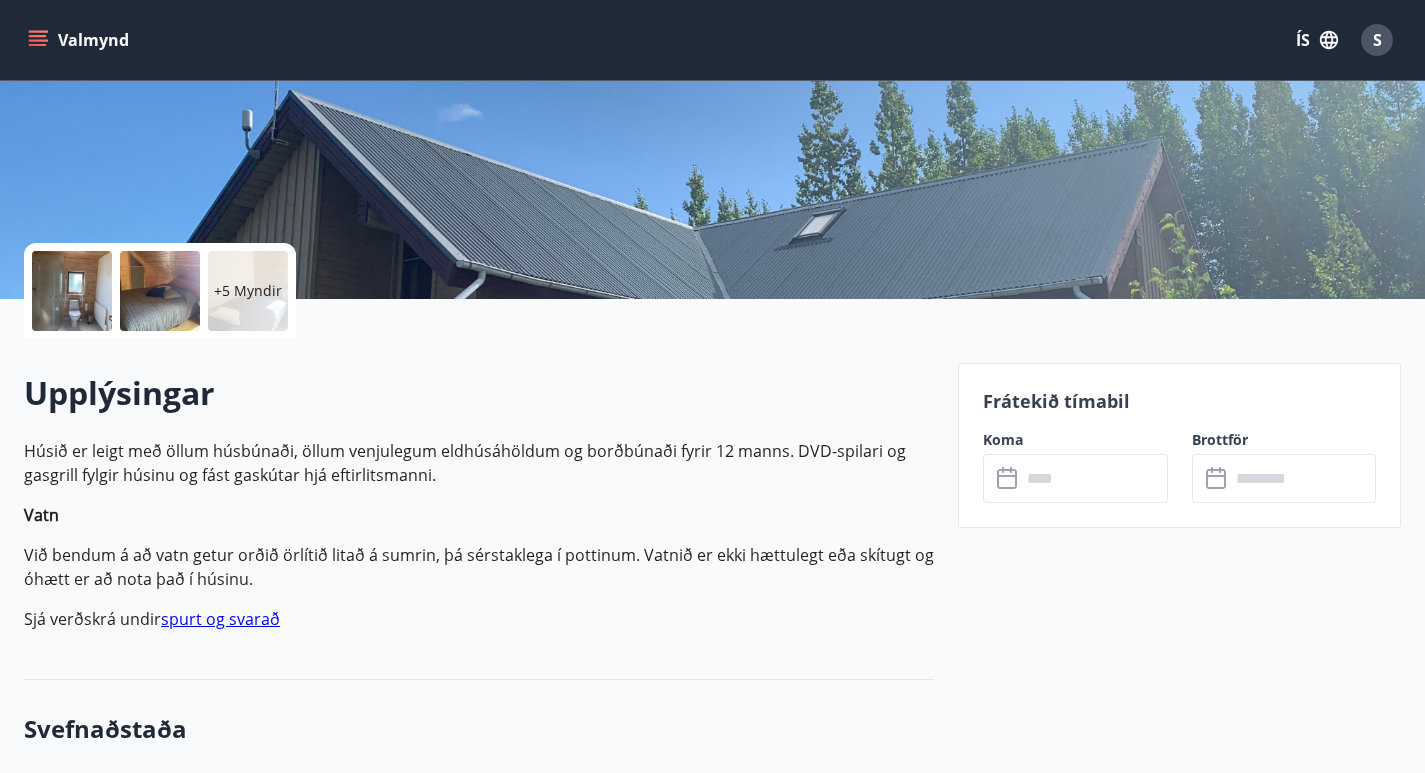 scroll, scrollTop: 302, scrollLeft: 0, axis: vertical 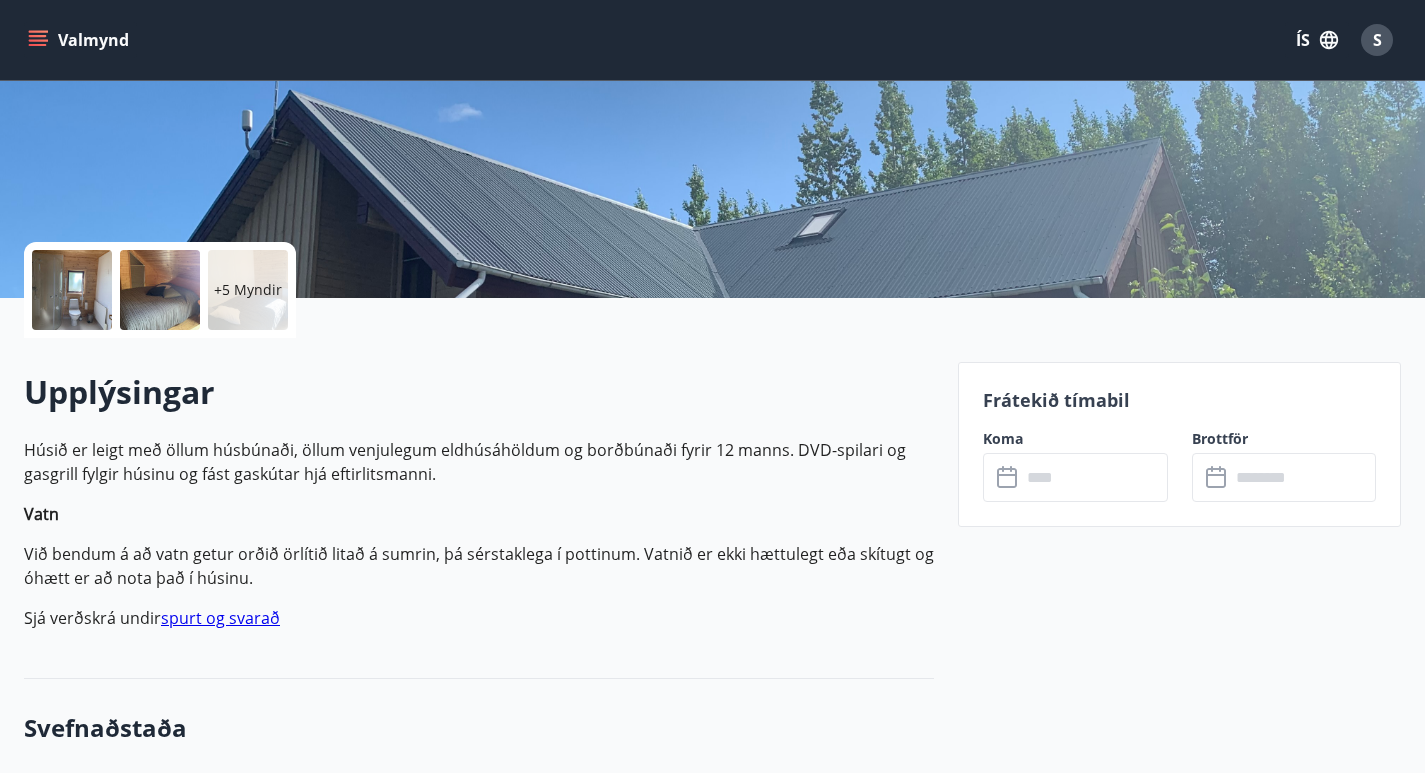 click at bounding box center [1094, 477] 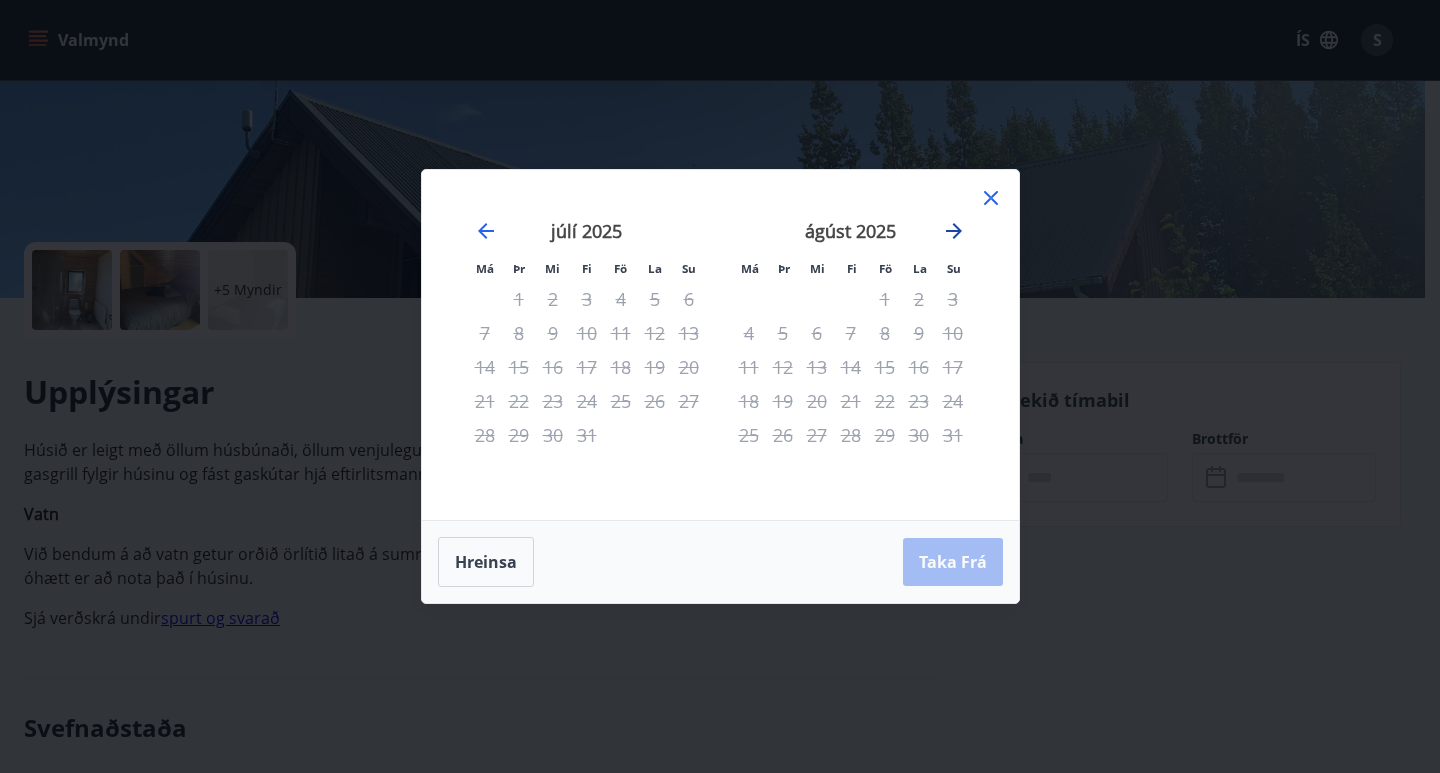 click 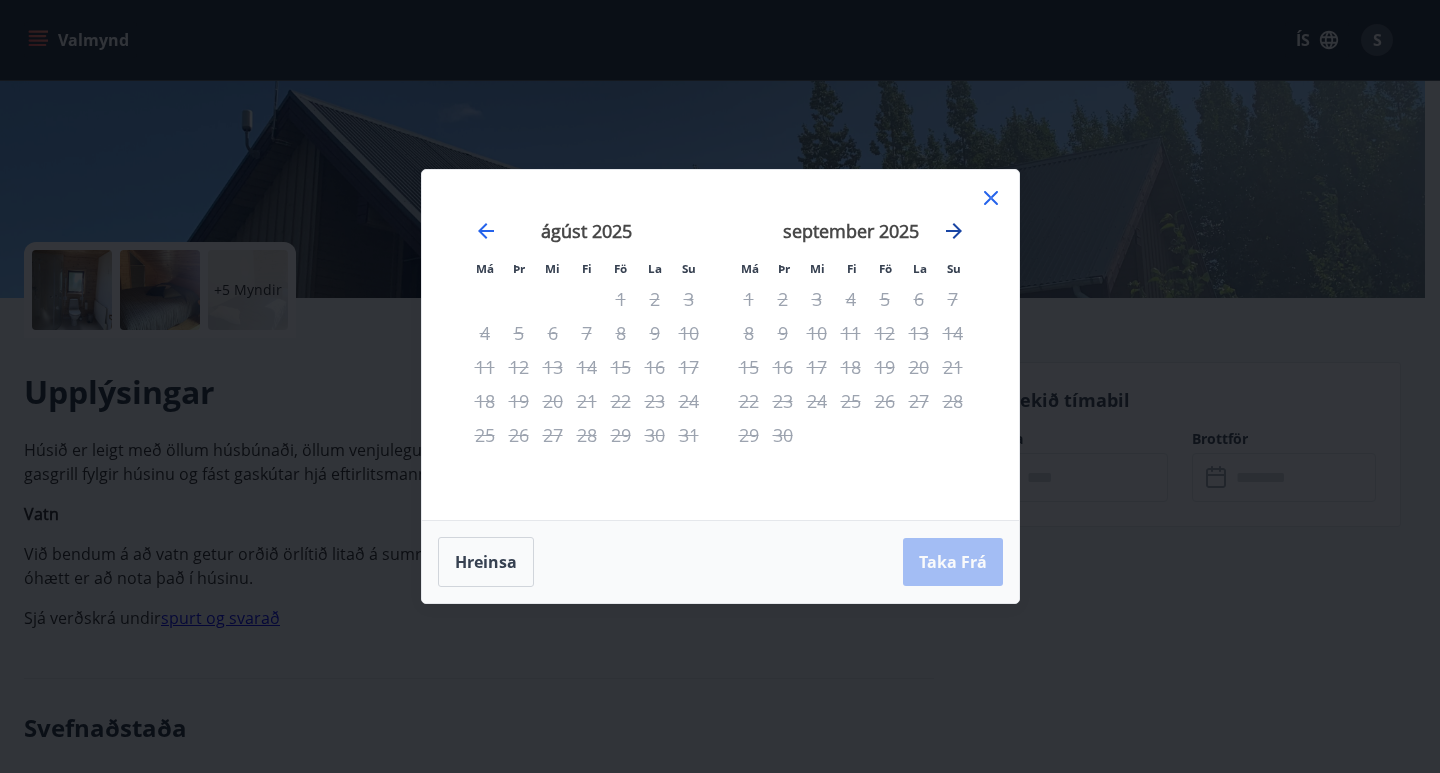 click 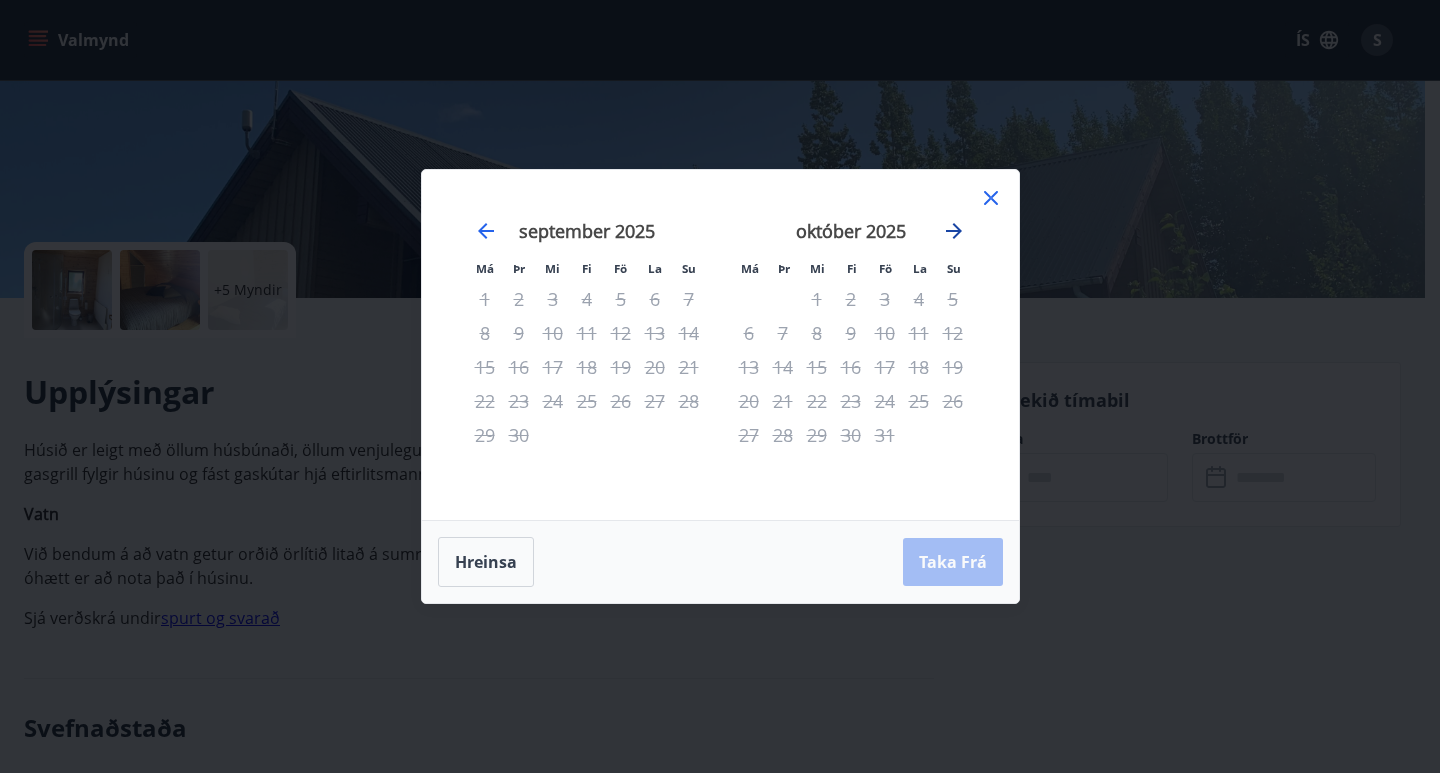 click 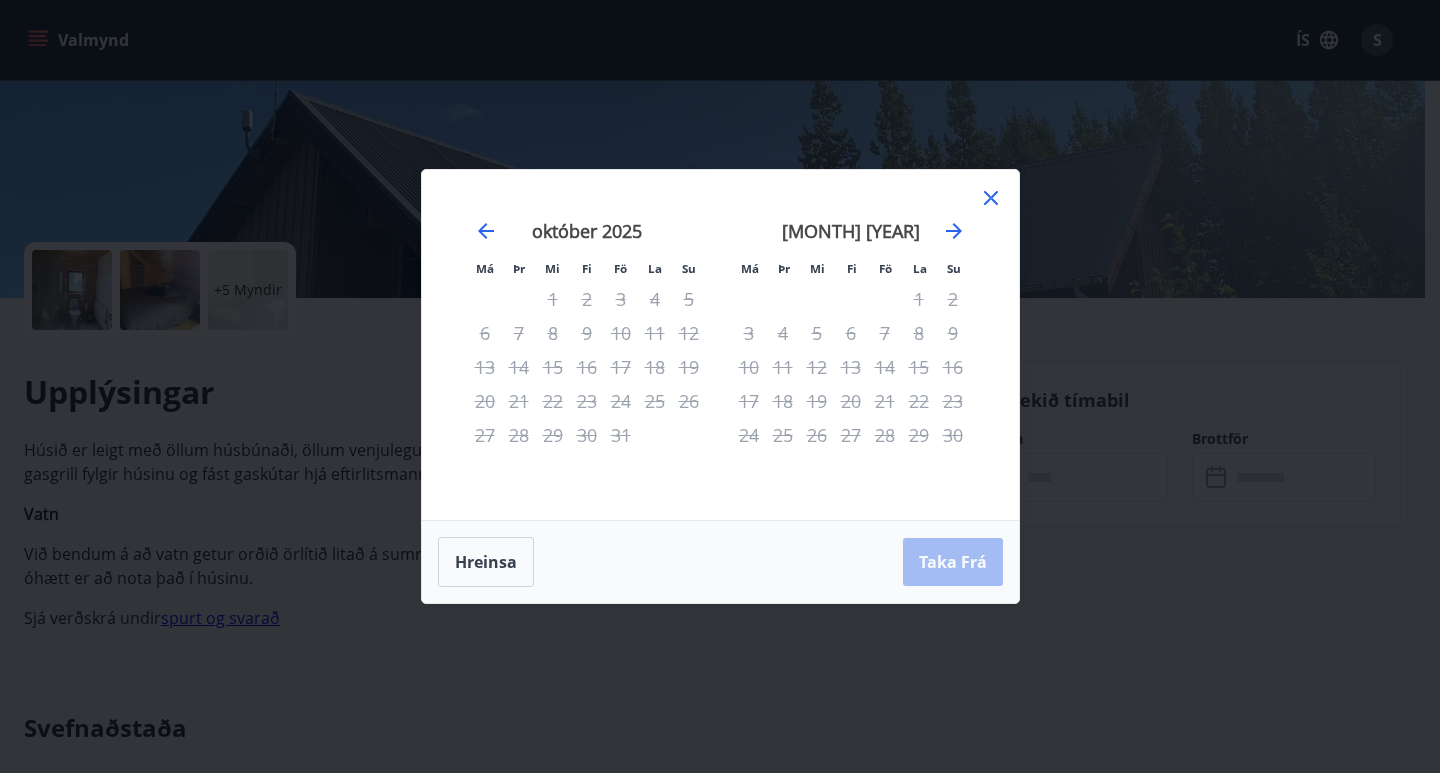 drag, startPoint x: 953, startPoint y: 228, endPoint x: 989, endPoint y: 196, distance: 48.166378 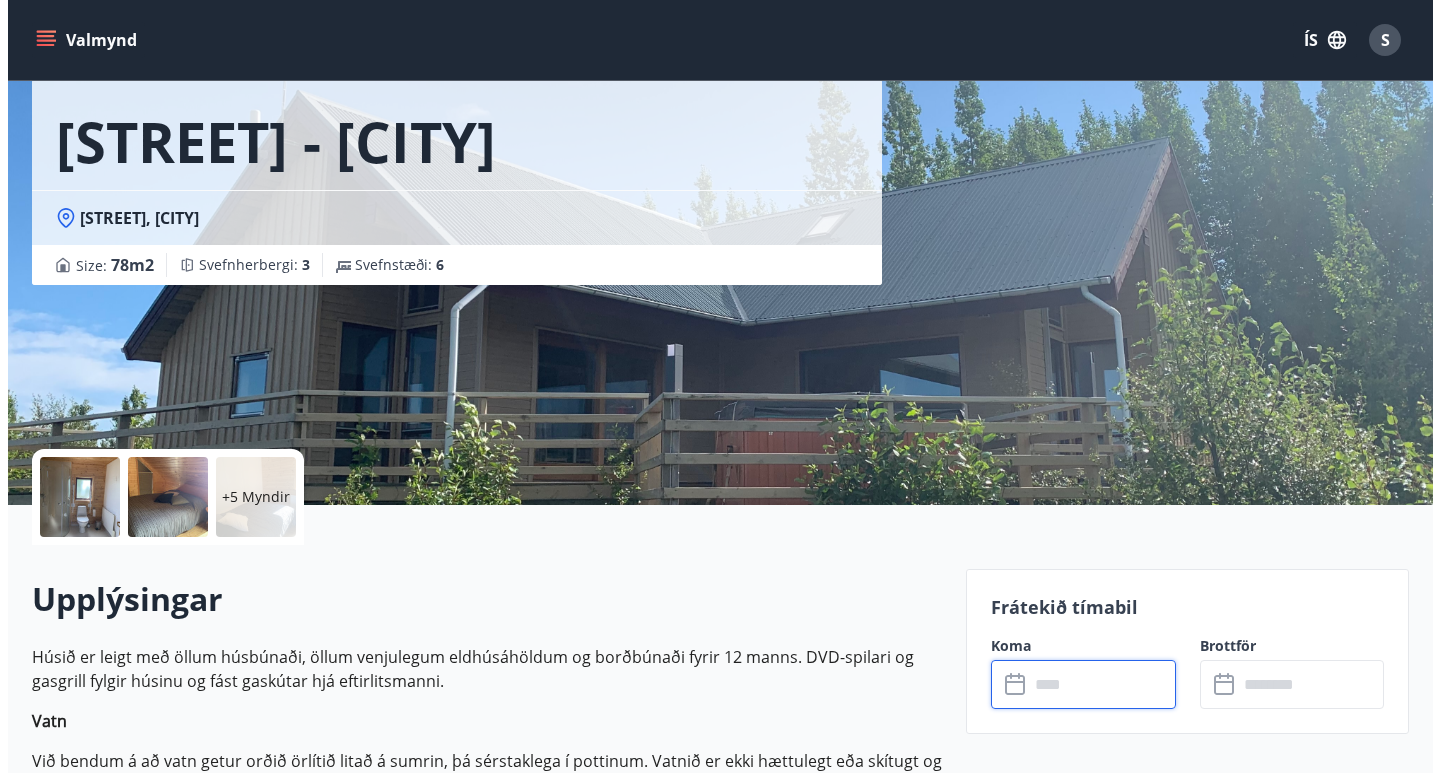 scroll, scrollTop: 93, scrollLeft: 0, axis: vertical 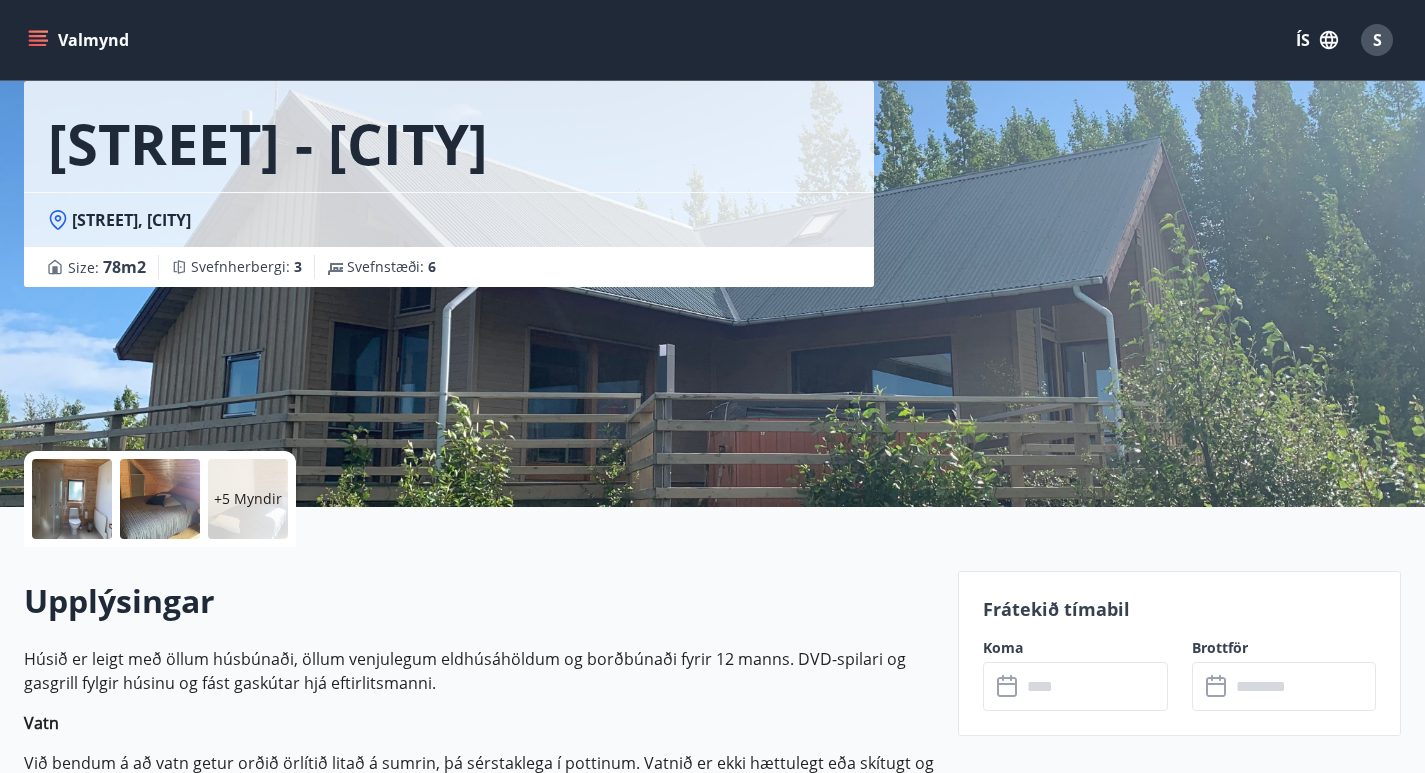 click on "+5 Myndir" at bounding box center [248, 499] 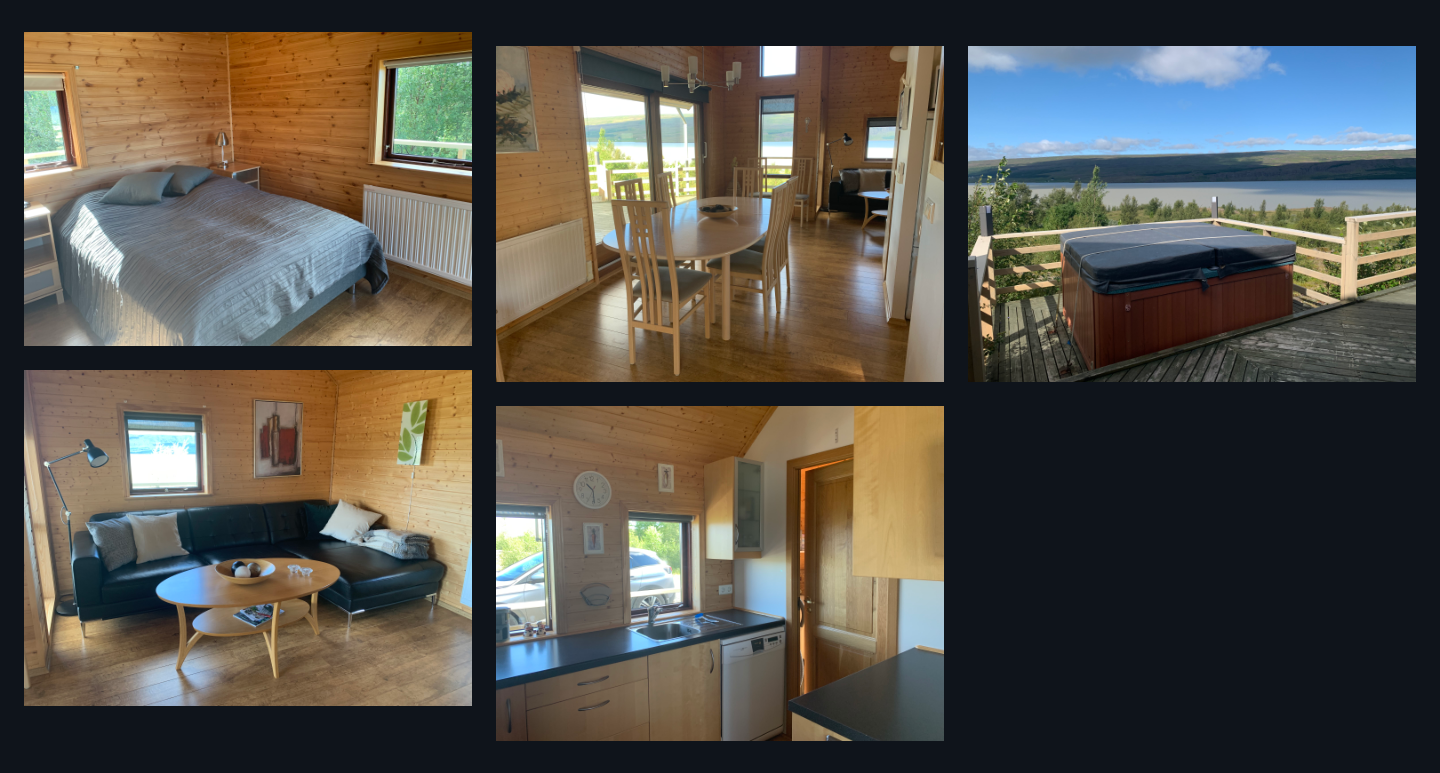 scroll, scrollTop: 787, scrollLeft: 0, axis: vertical 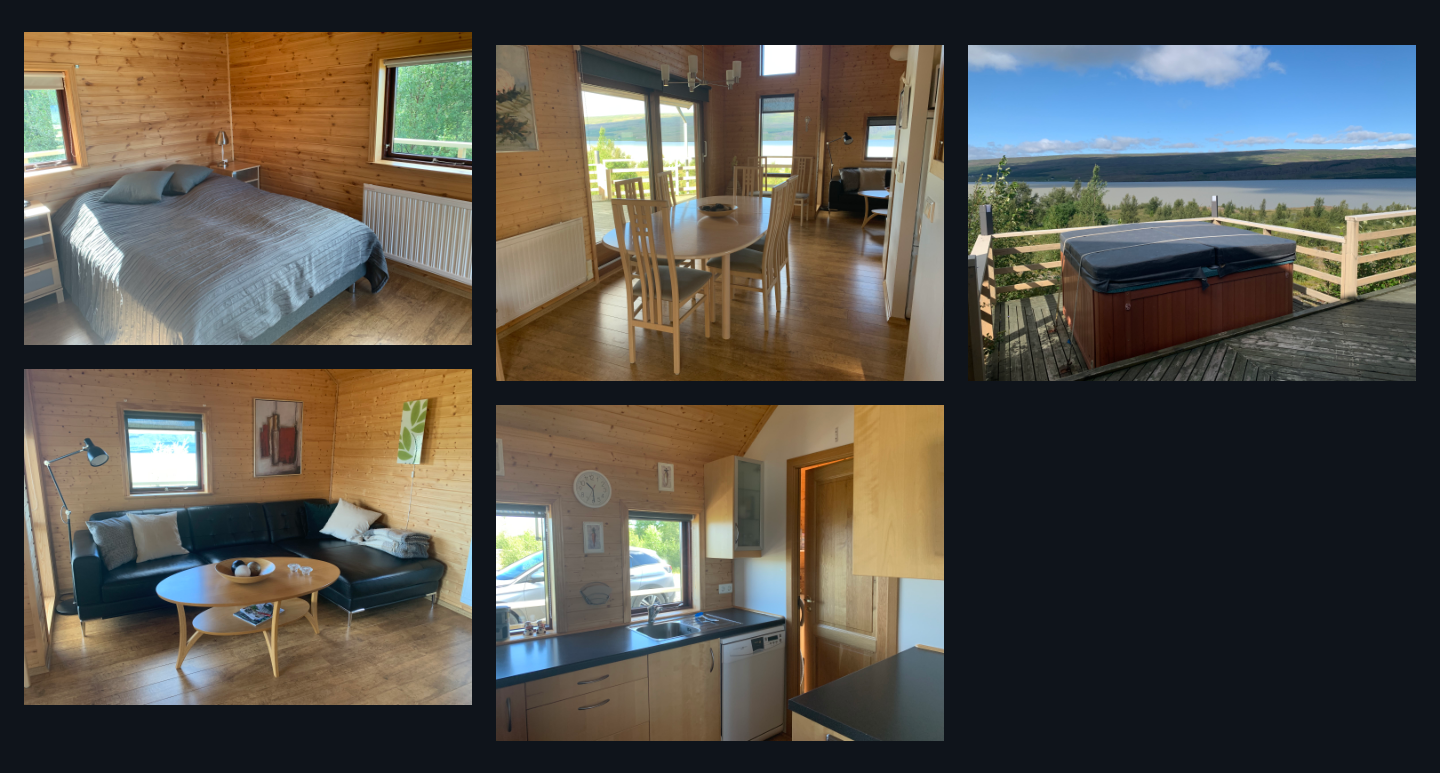 click at bounding box center [1192, 213] 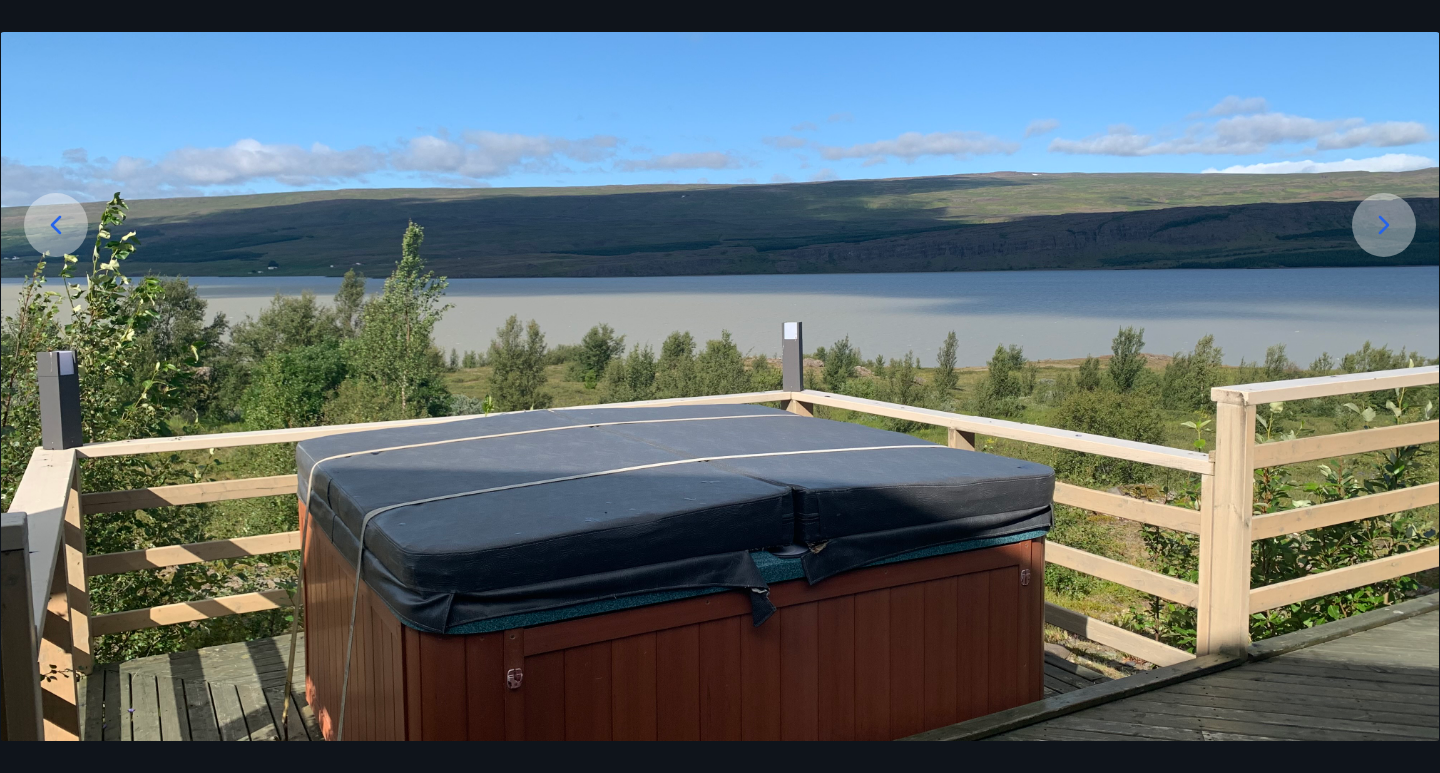 scroll, scrollTop: 275, scrollLeft: 0, axis: vertical 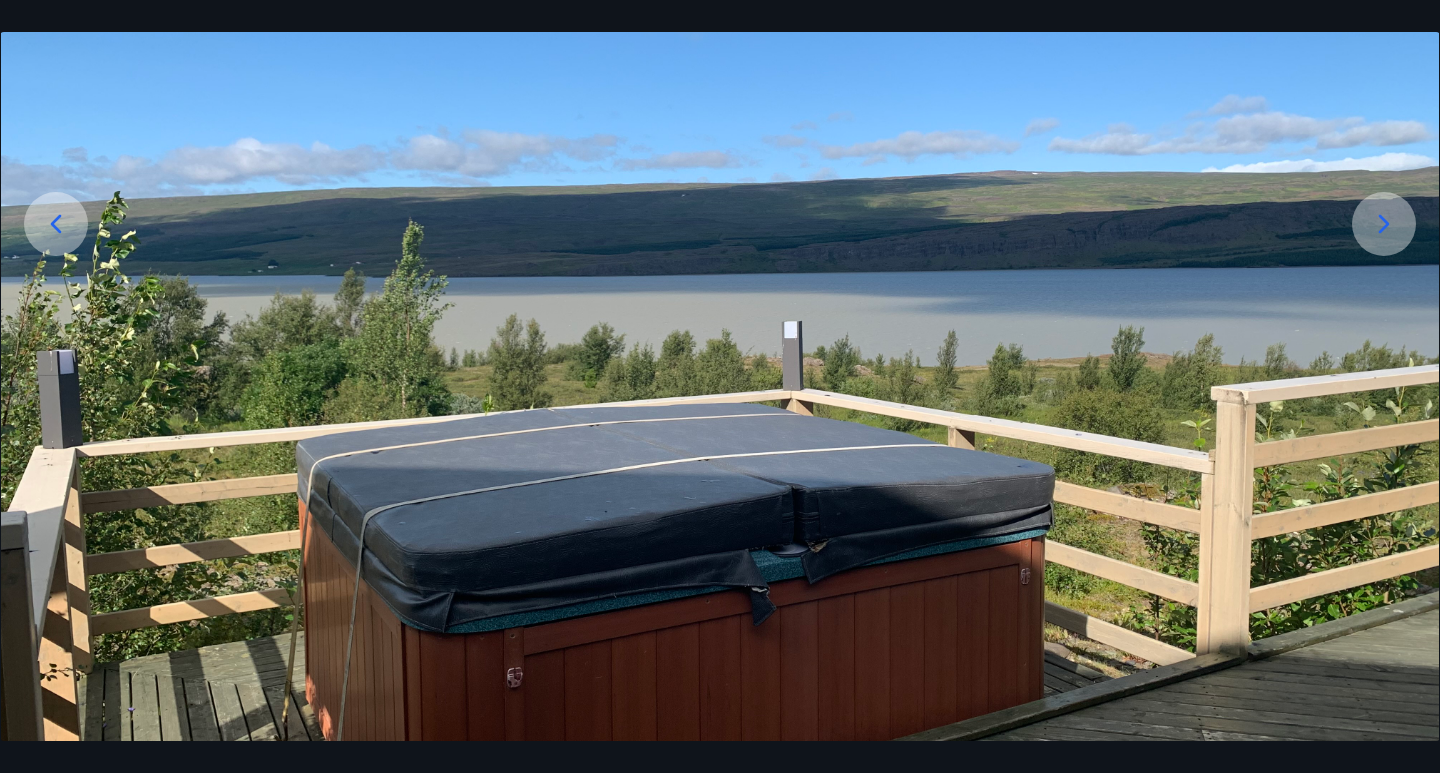 click 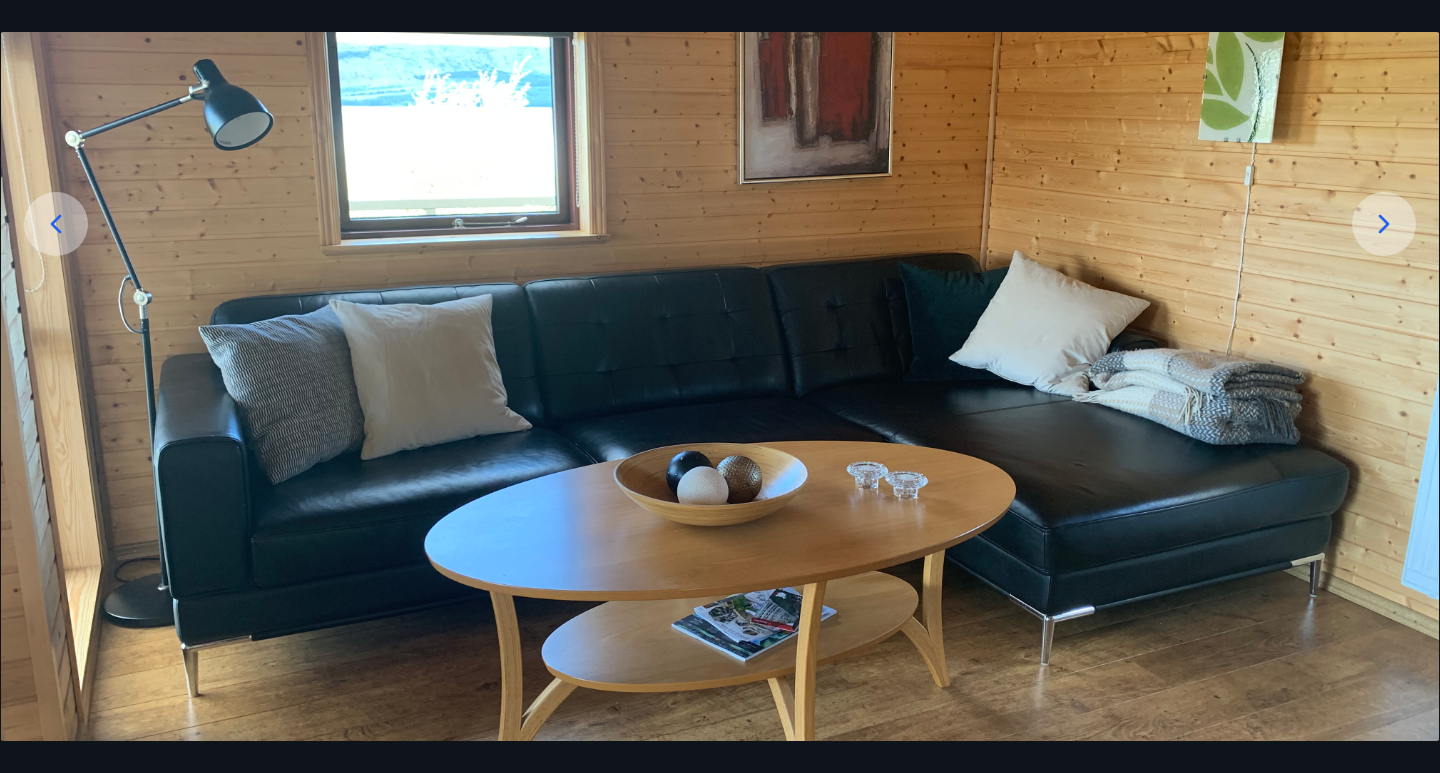 click 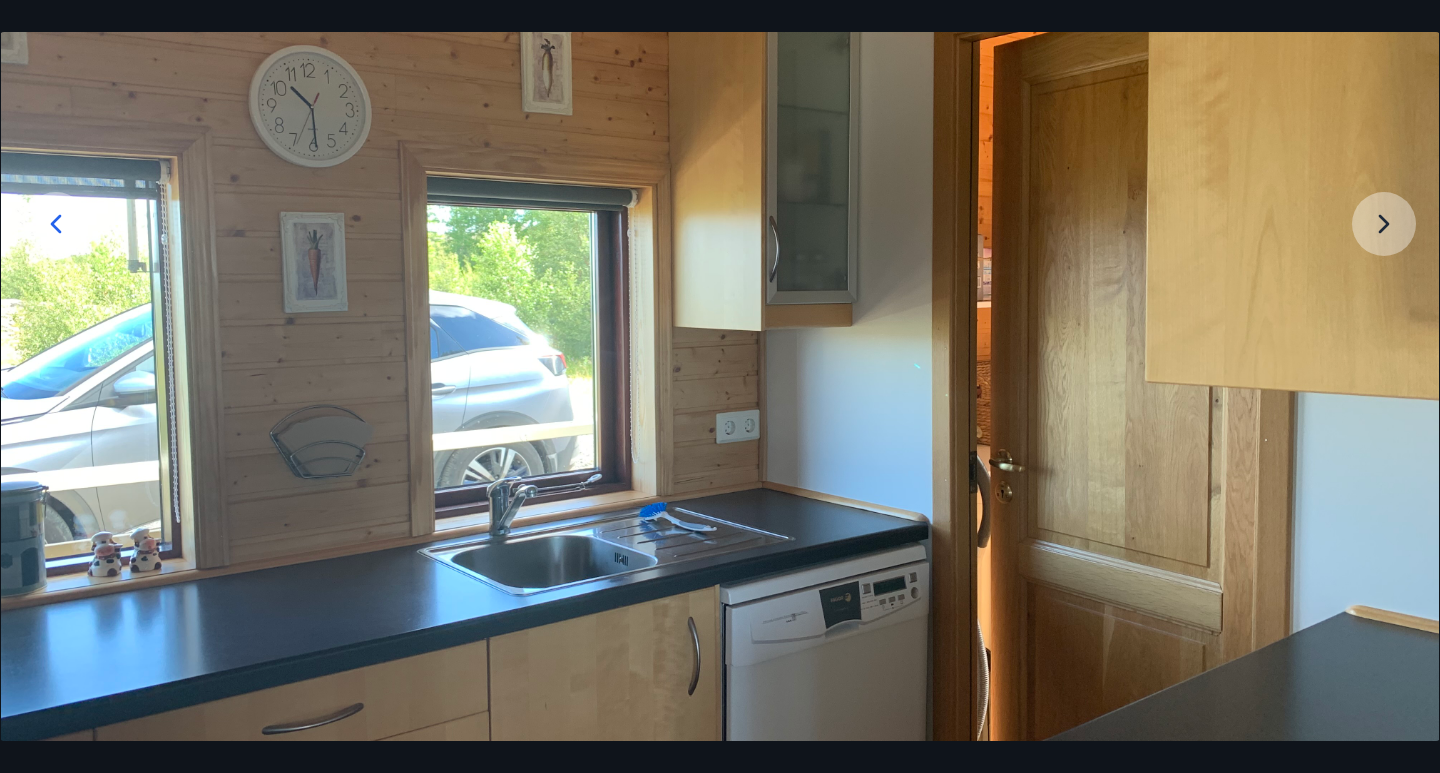 click at bounding box center (720, 376) 